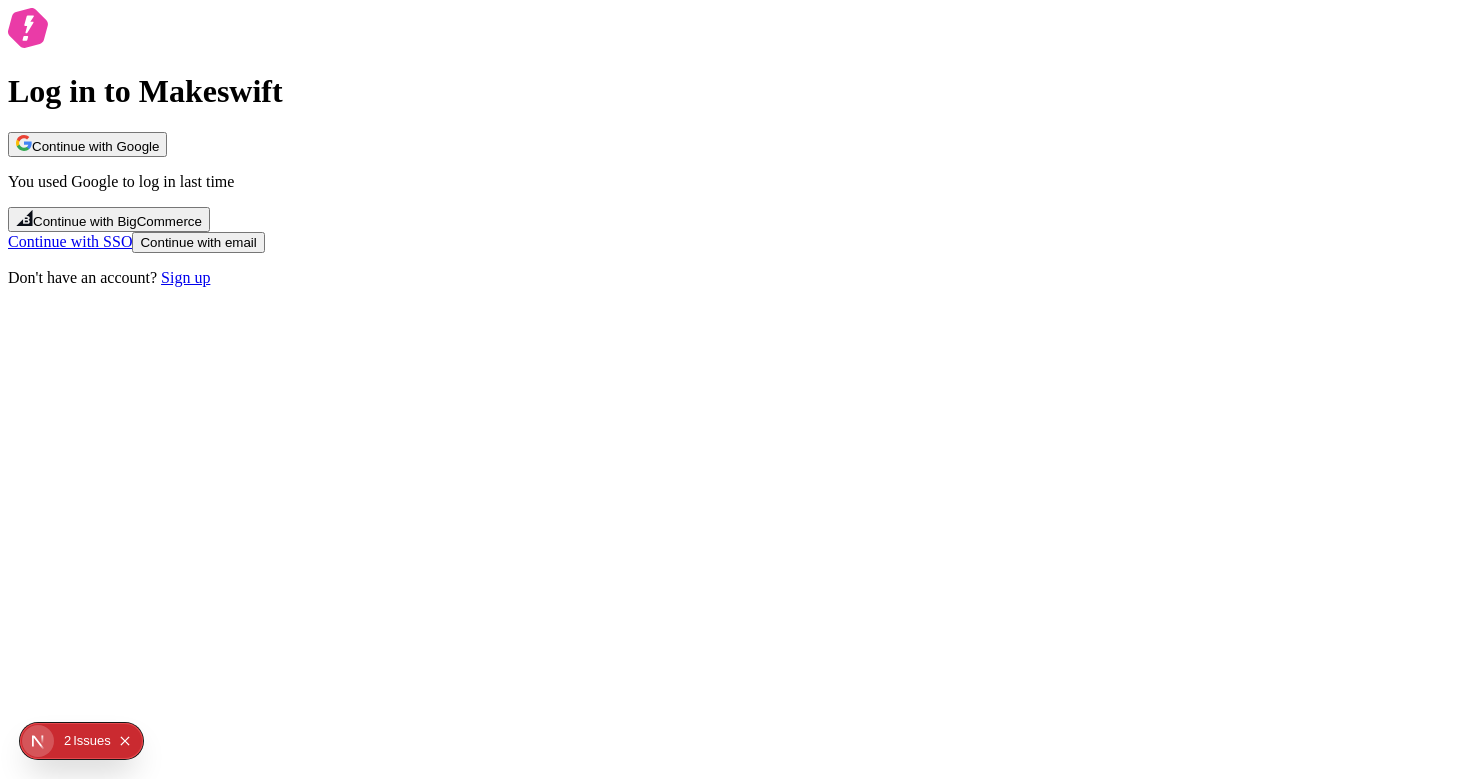 scroll, scrollTop: 0, scrollLeft: 0, axis: both 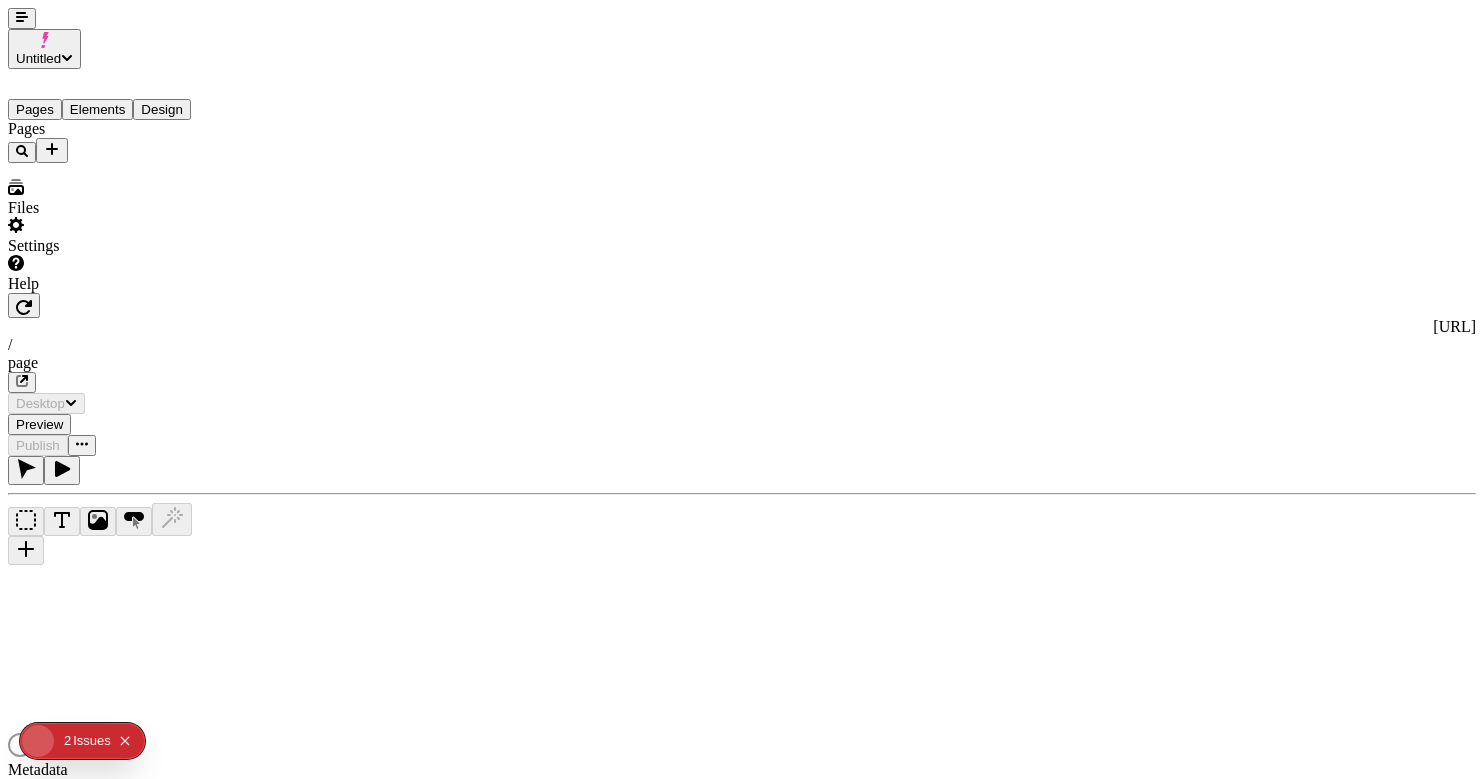 type on "/page" 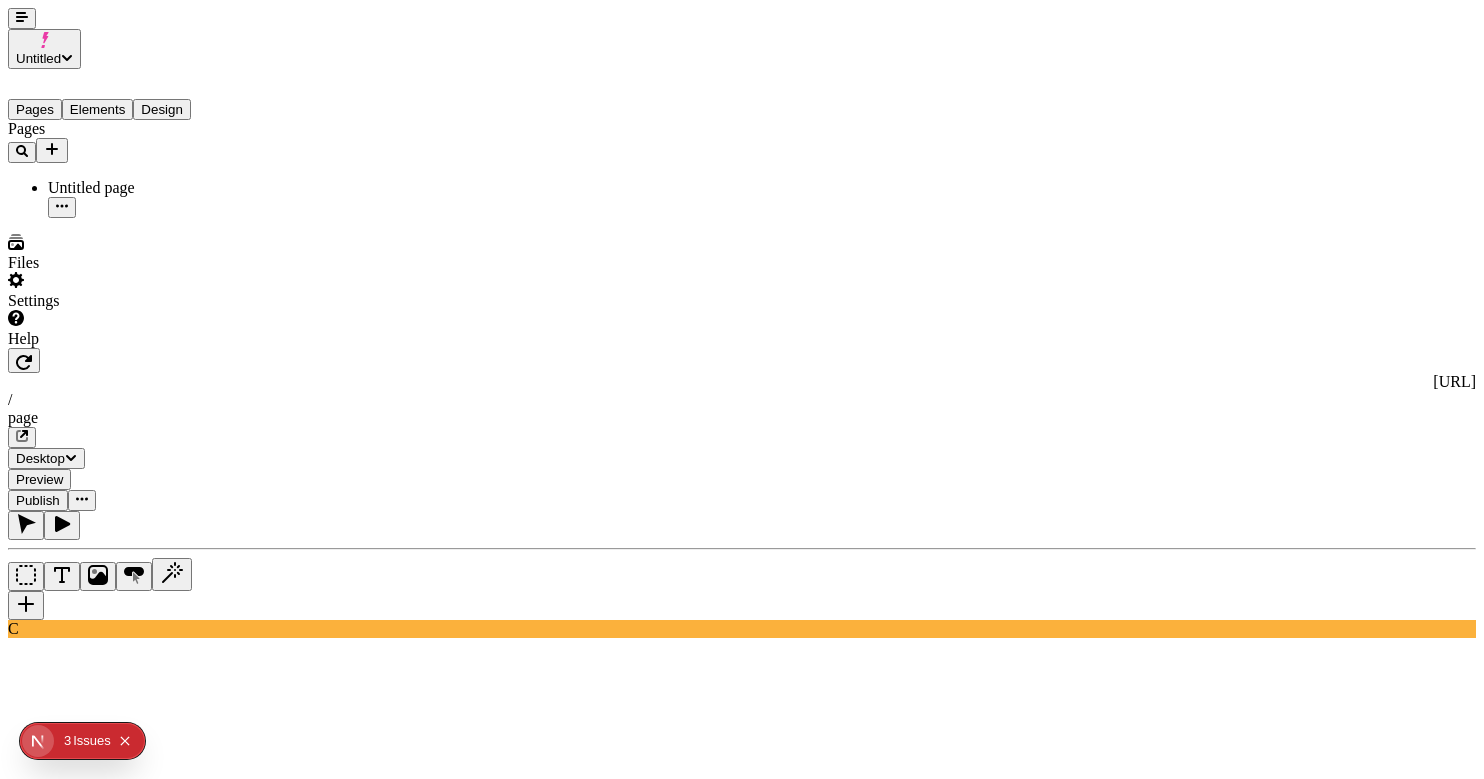 scroll, scrollTop: 0, scrollLeft: 0, axis: both 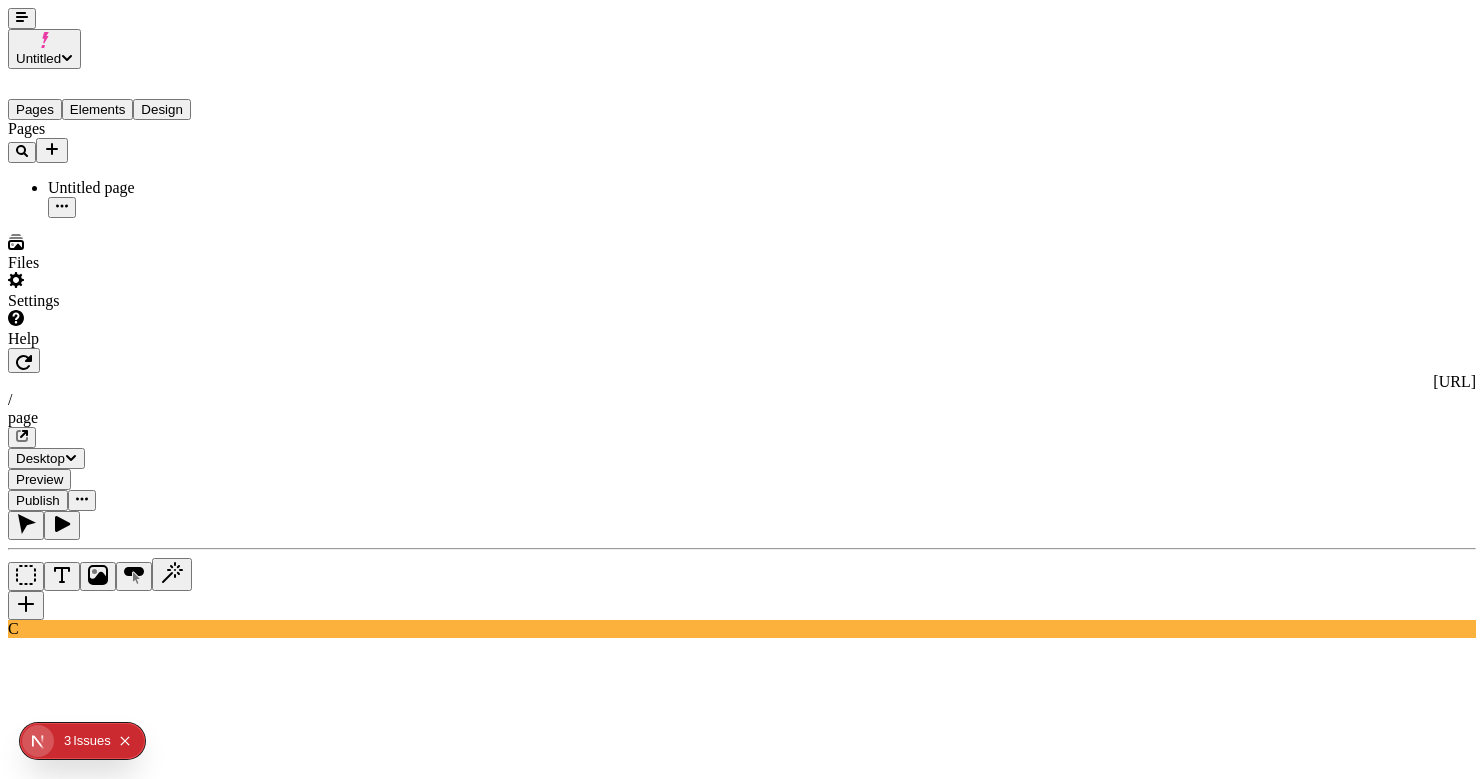 click 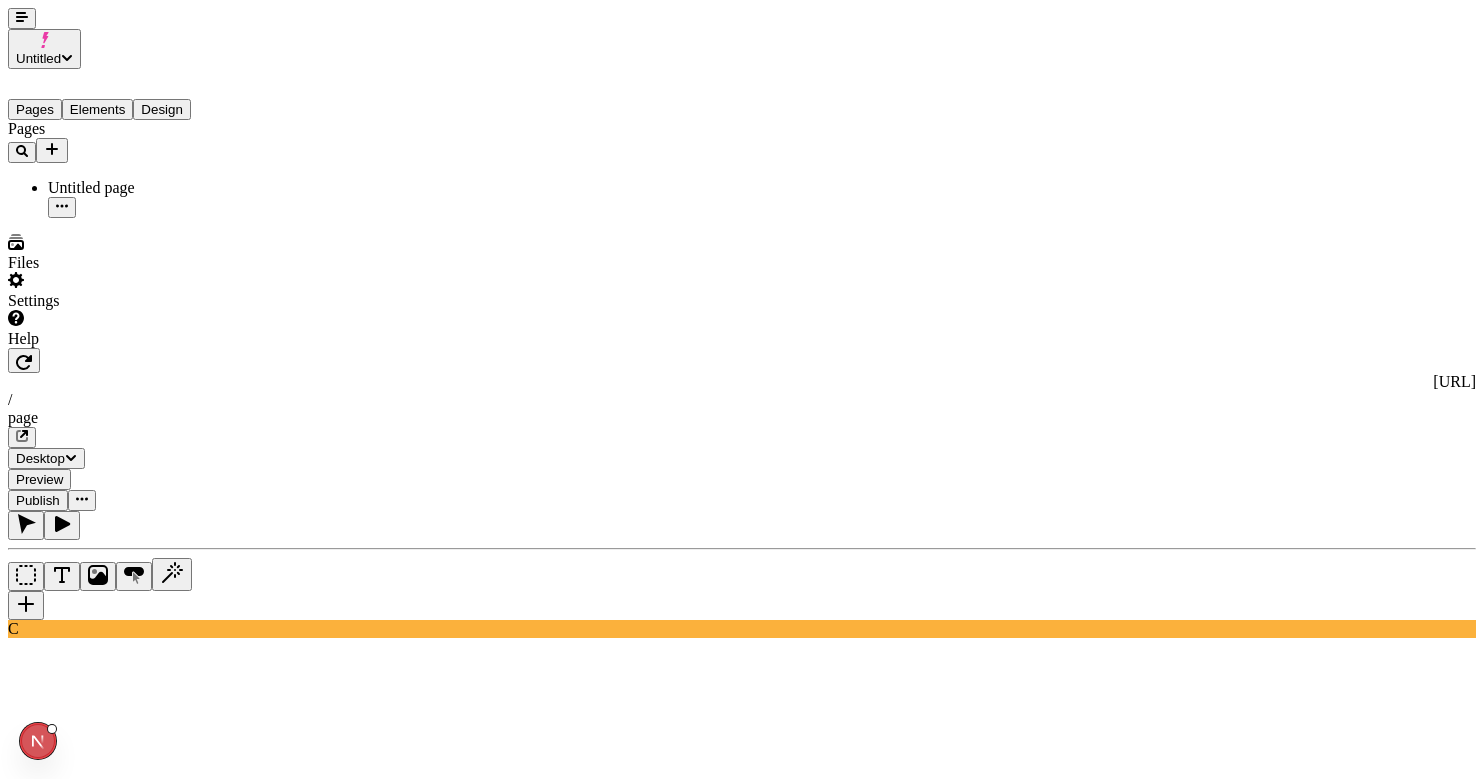 scroll, scrollTop: 0, scrollLeft: 0, axis: both 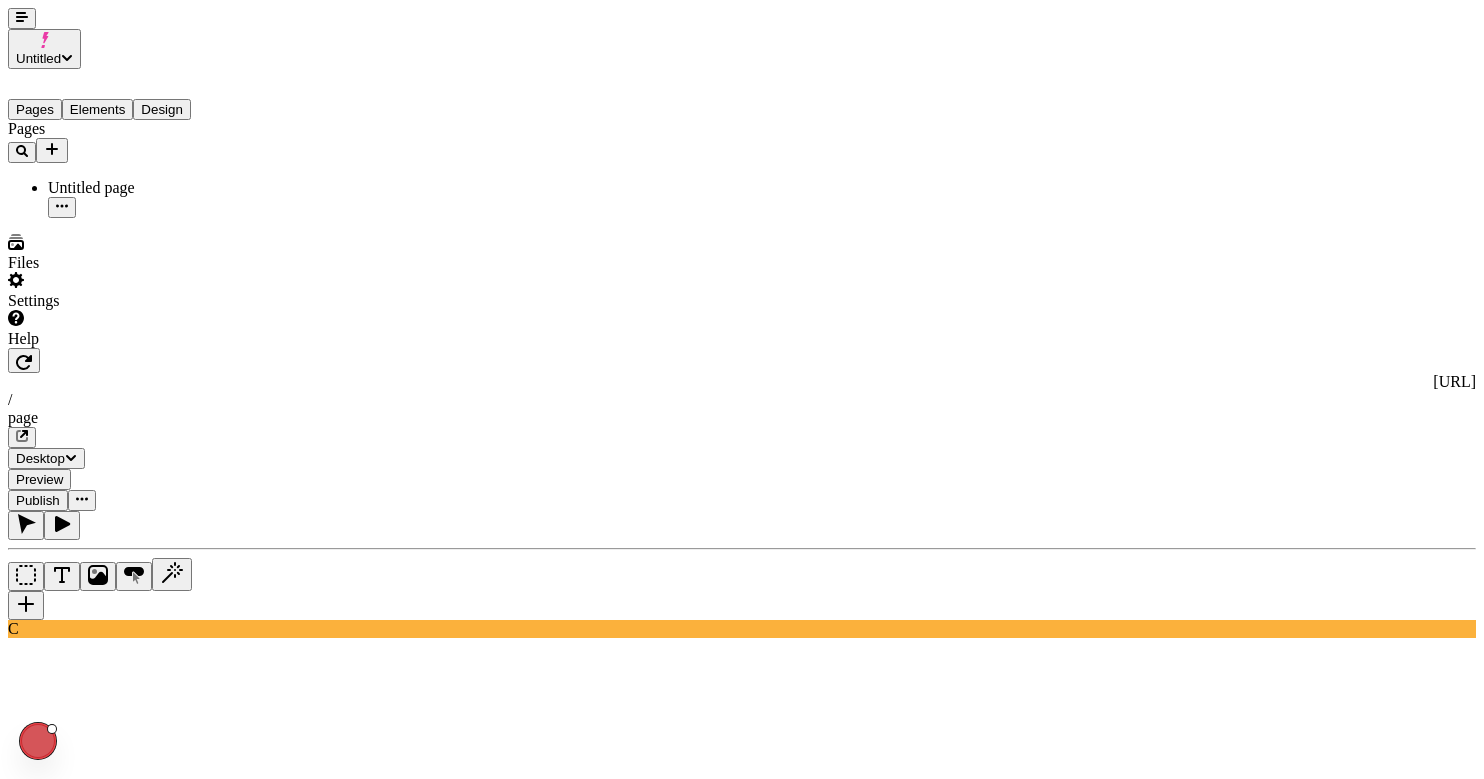 type on "48" 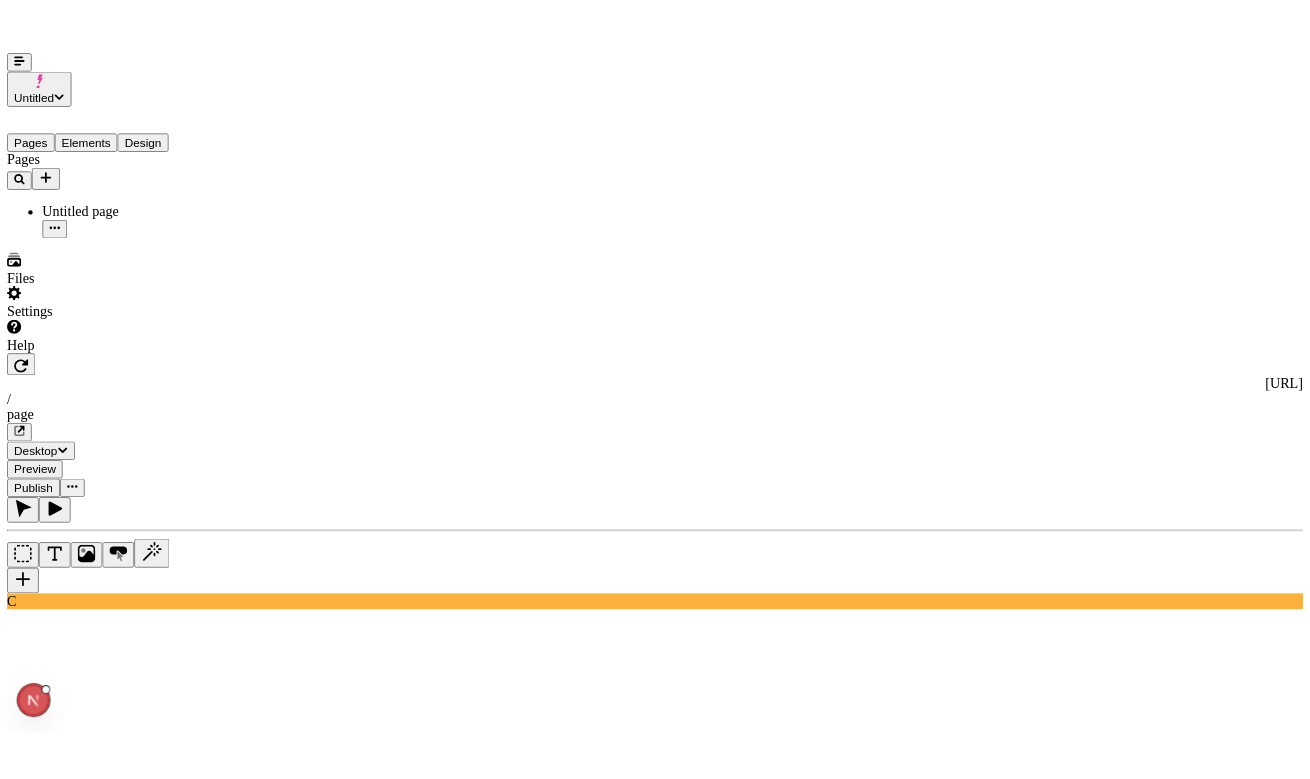 scroll, scrollTop: 0, scrollLeft: 1, axis: horizontal 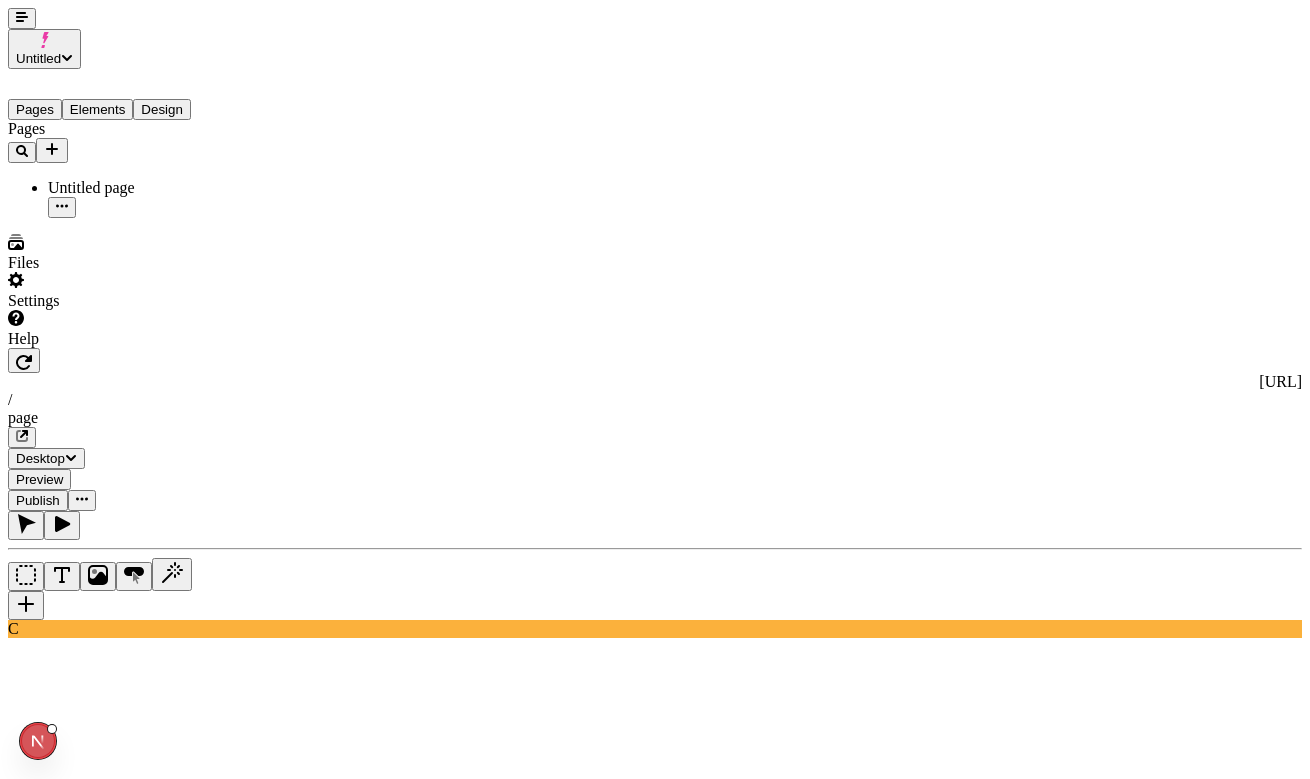 click 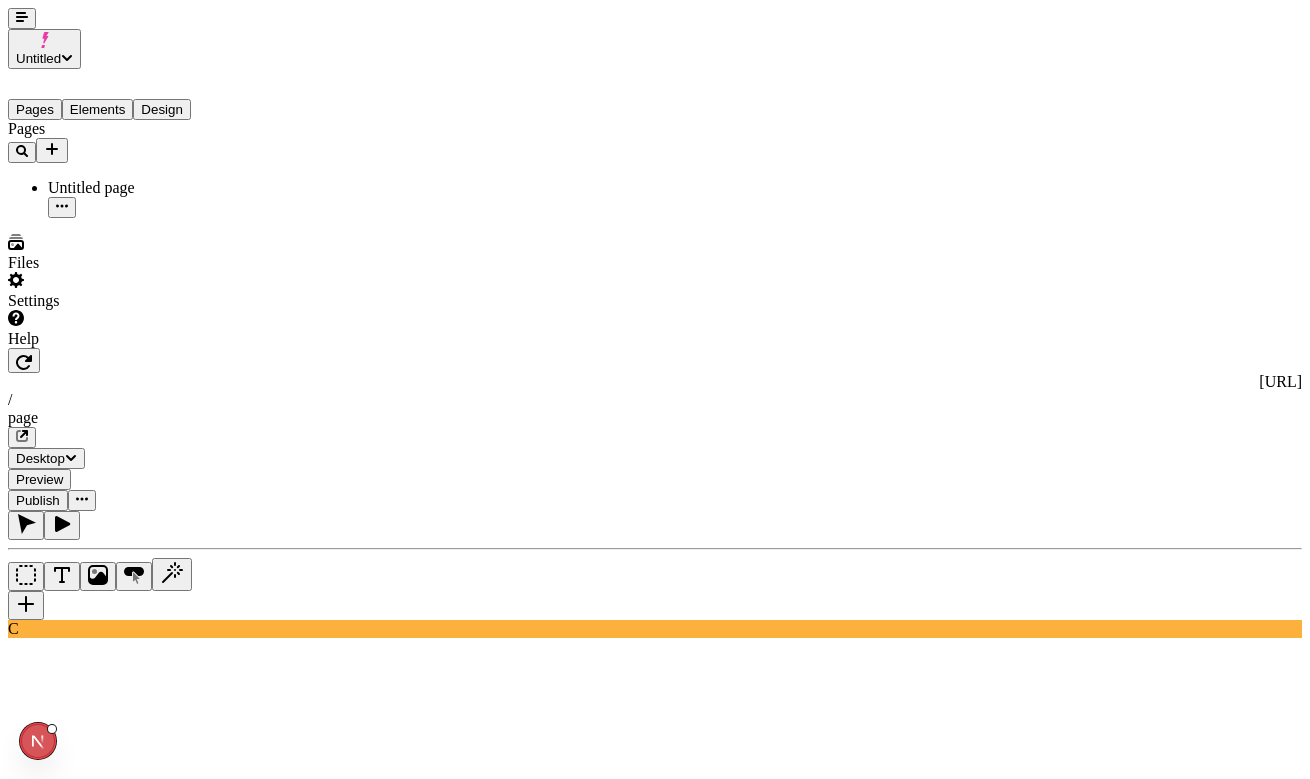 scroll, scrollTop: 0, scrollLeft: 0, axis: both 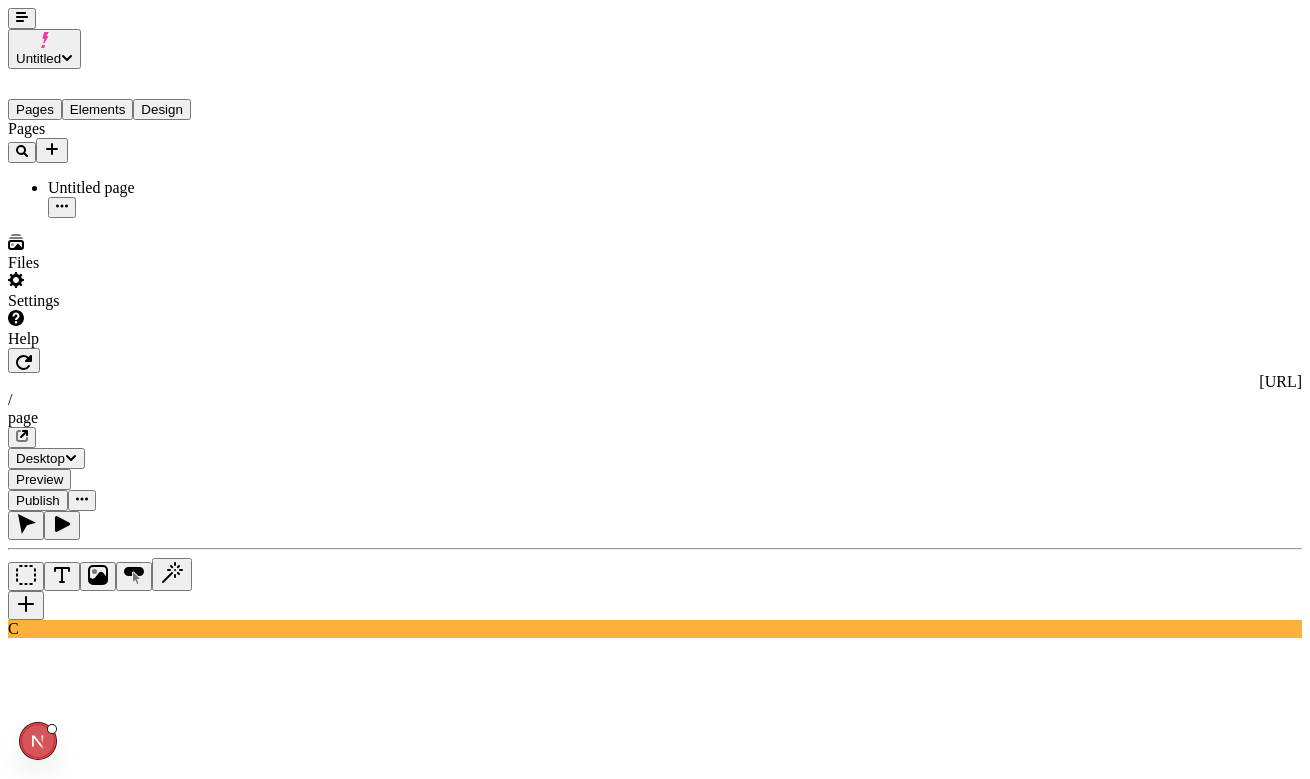 click 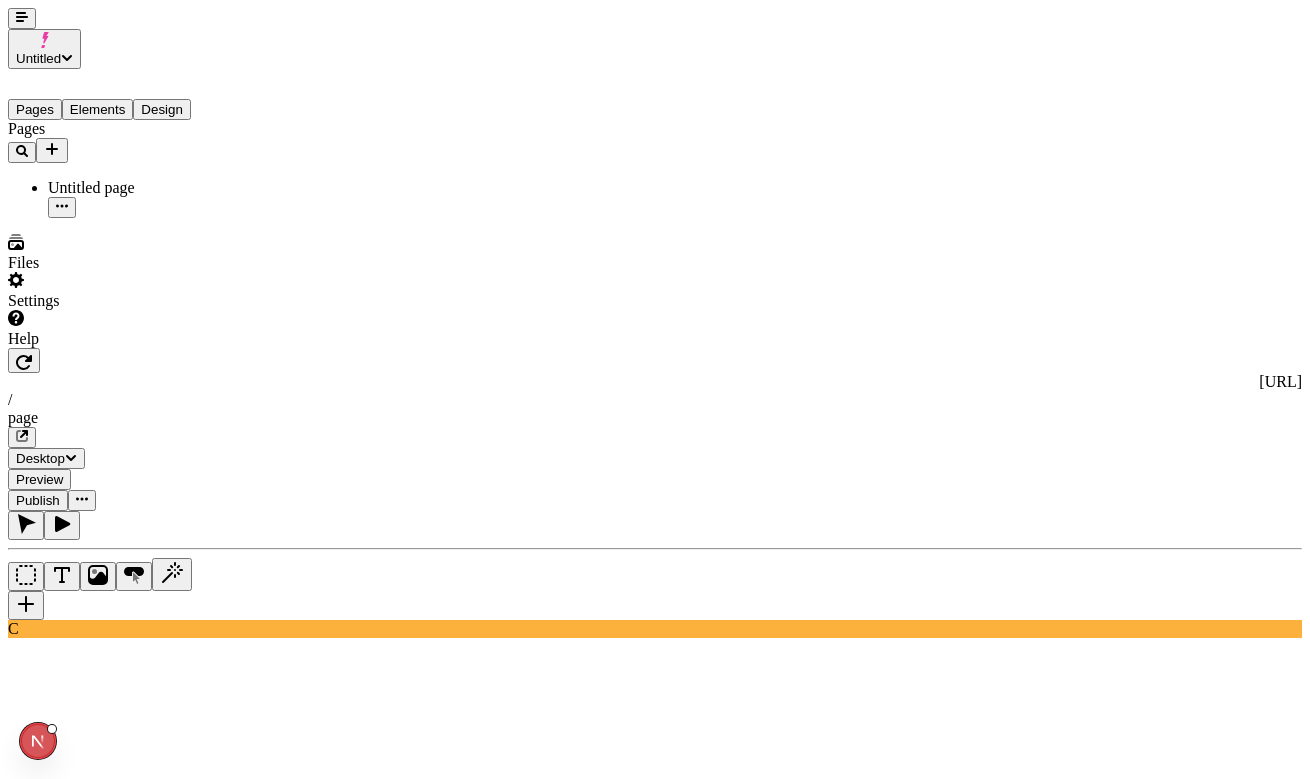 click 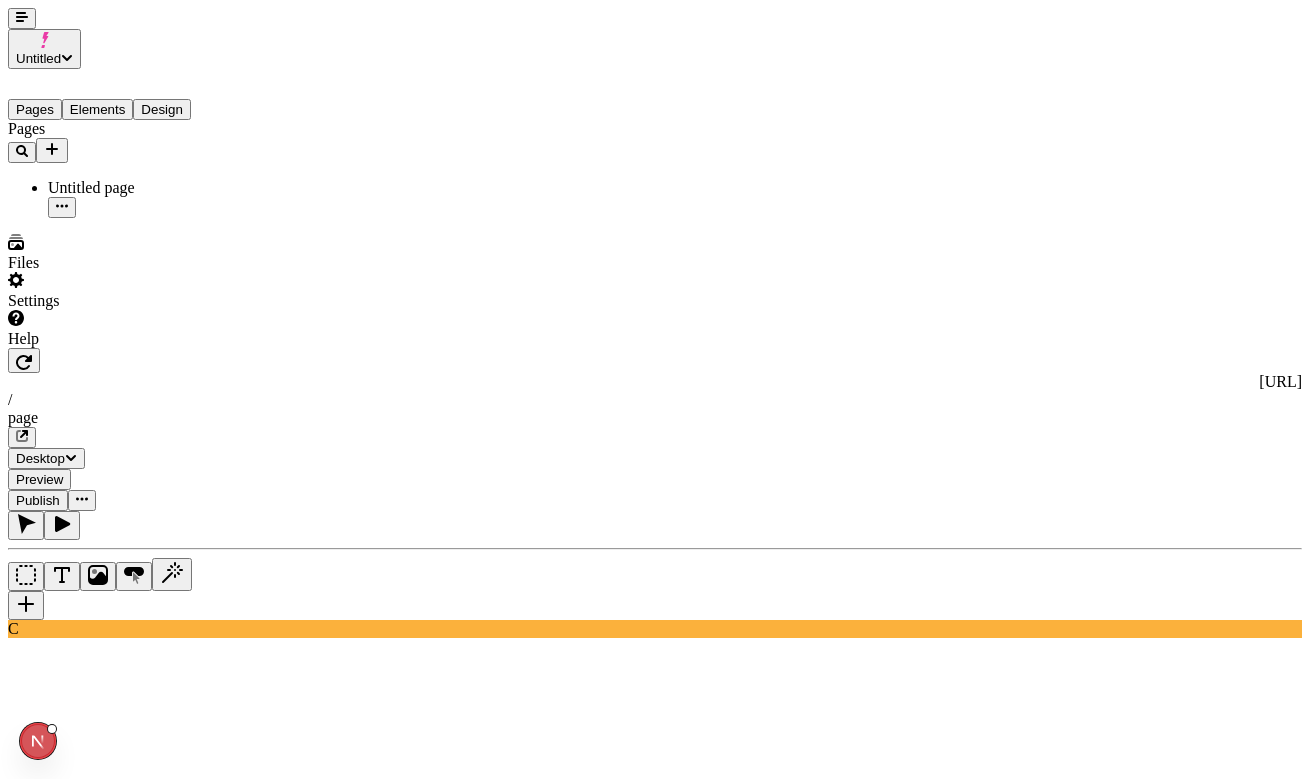 click 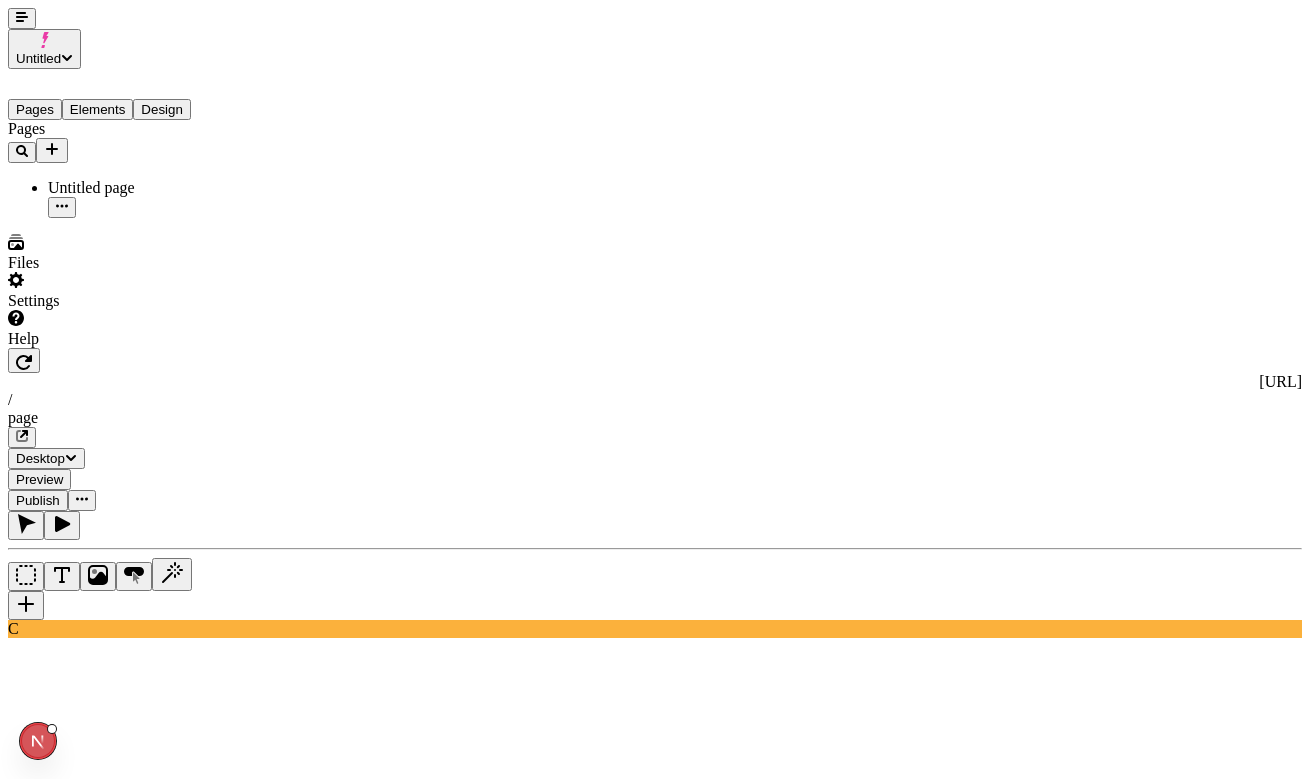 type 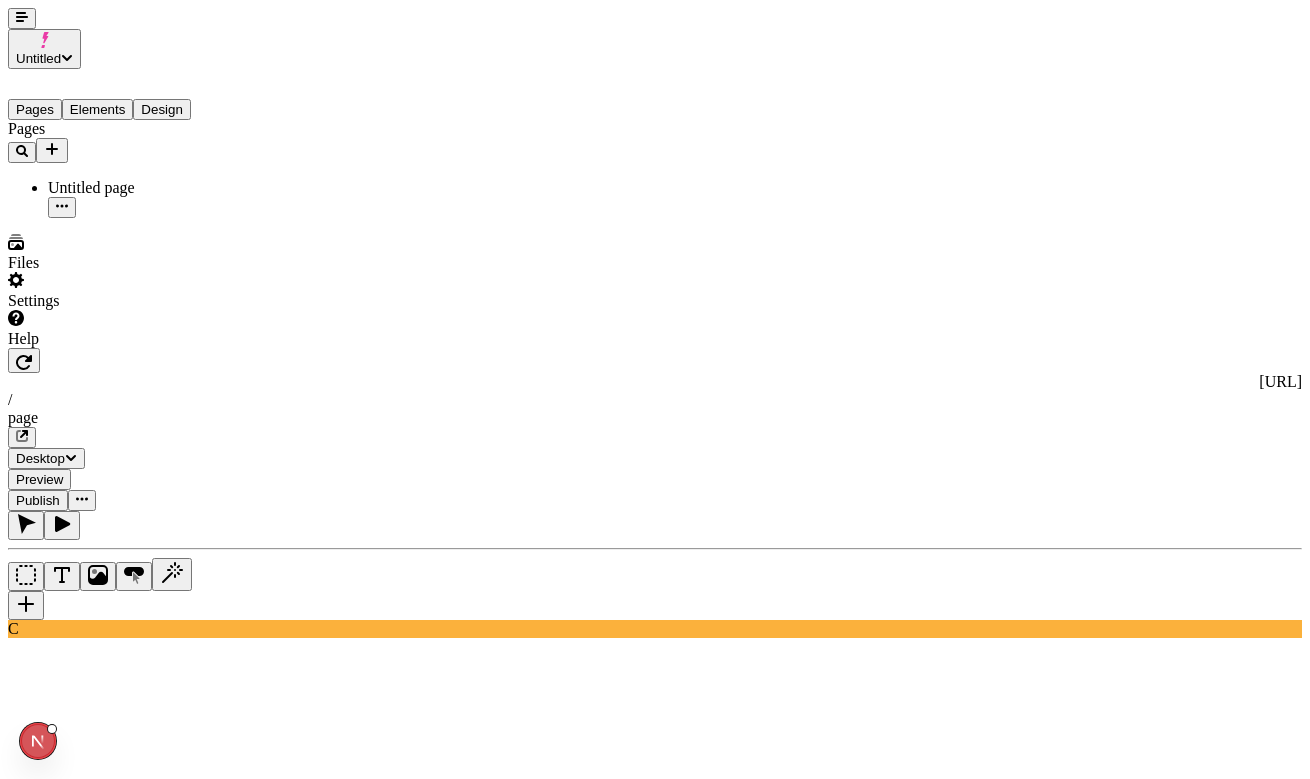 type 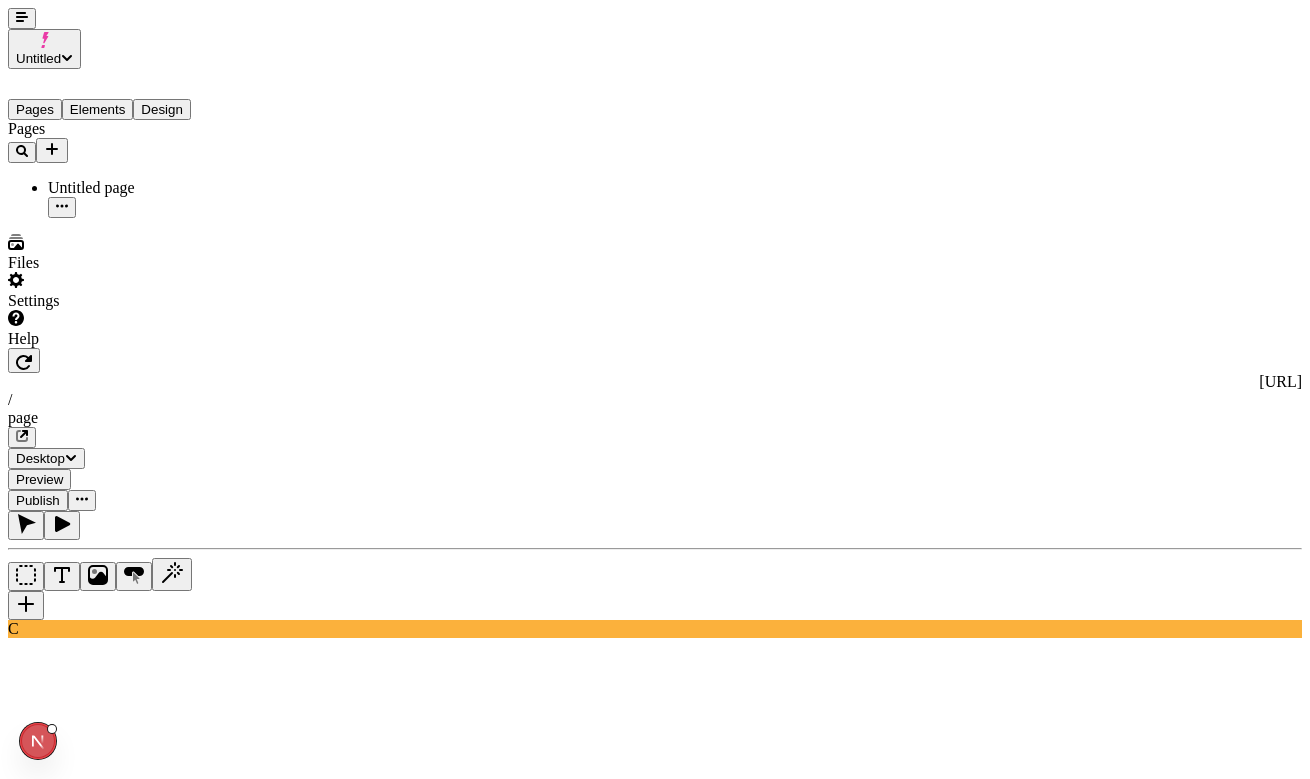 click on "Untitled Pages Elements Design Pages Untitled page Files Settings Help [URL] / page Desktop Preview Publish C Button Margin Link Open page Open in a new tab Button text Shop Running Color Primary Size Medium Shape Pill" at bounding box center [655, 1895] 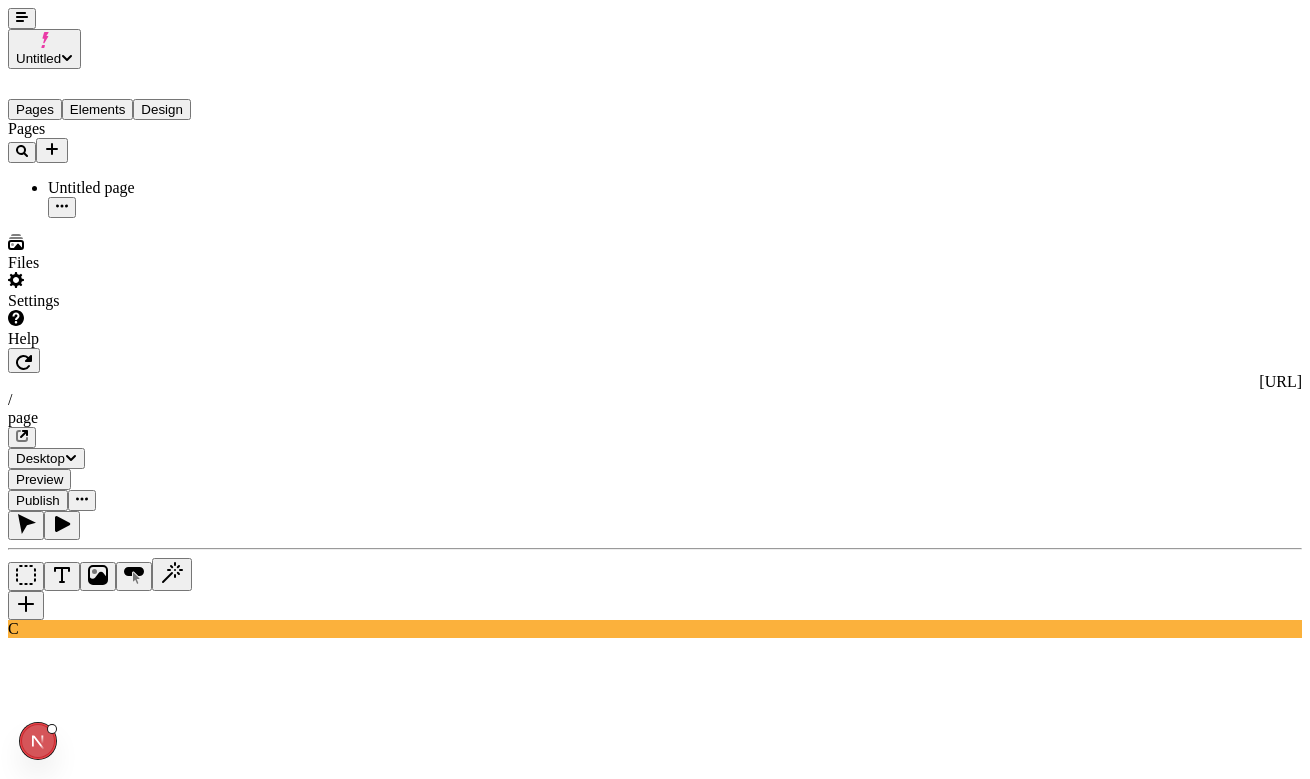 scroll, scrollTop: 0, scrollLeft: 15, axis: horizontal 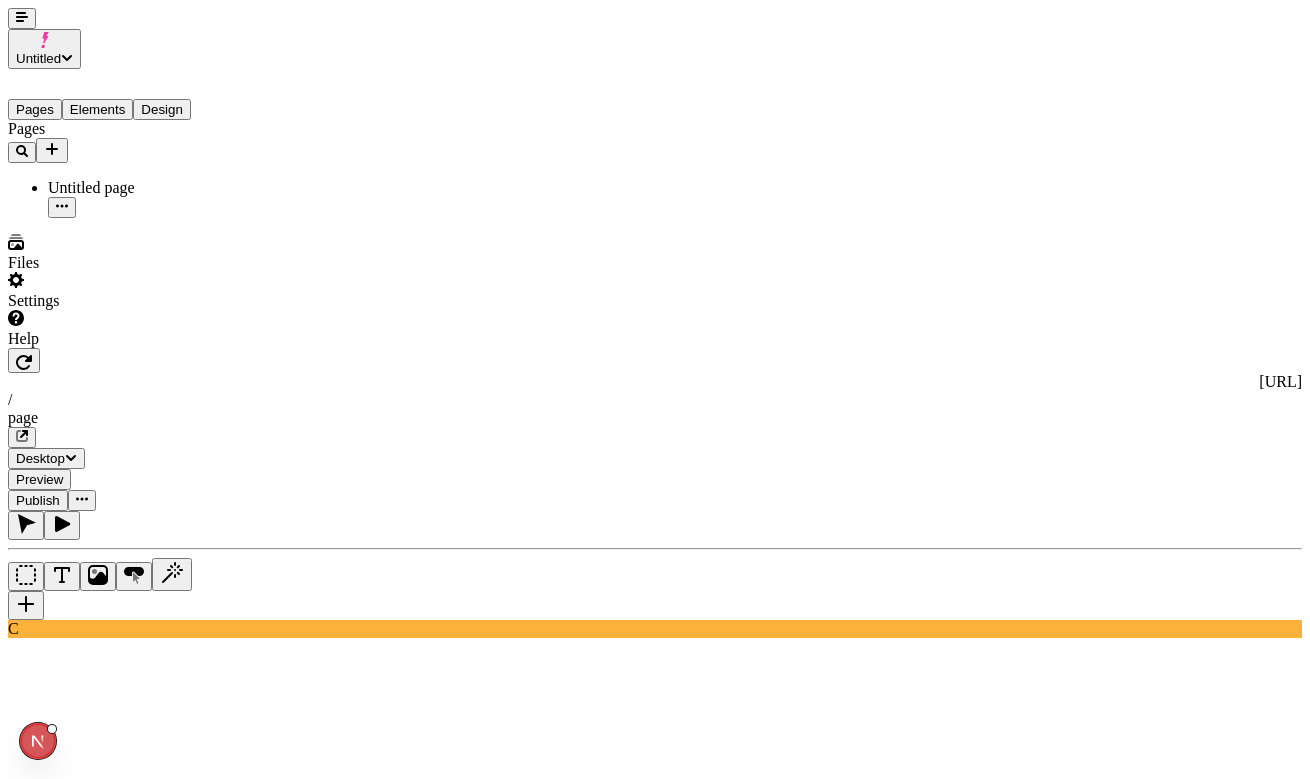 click 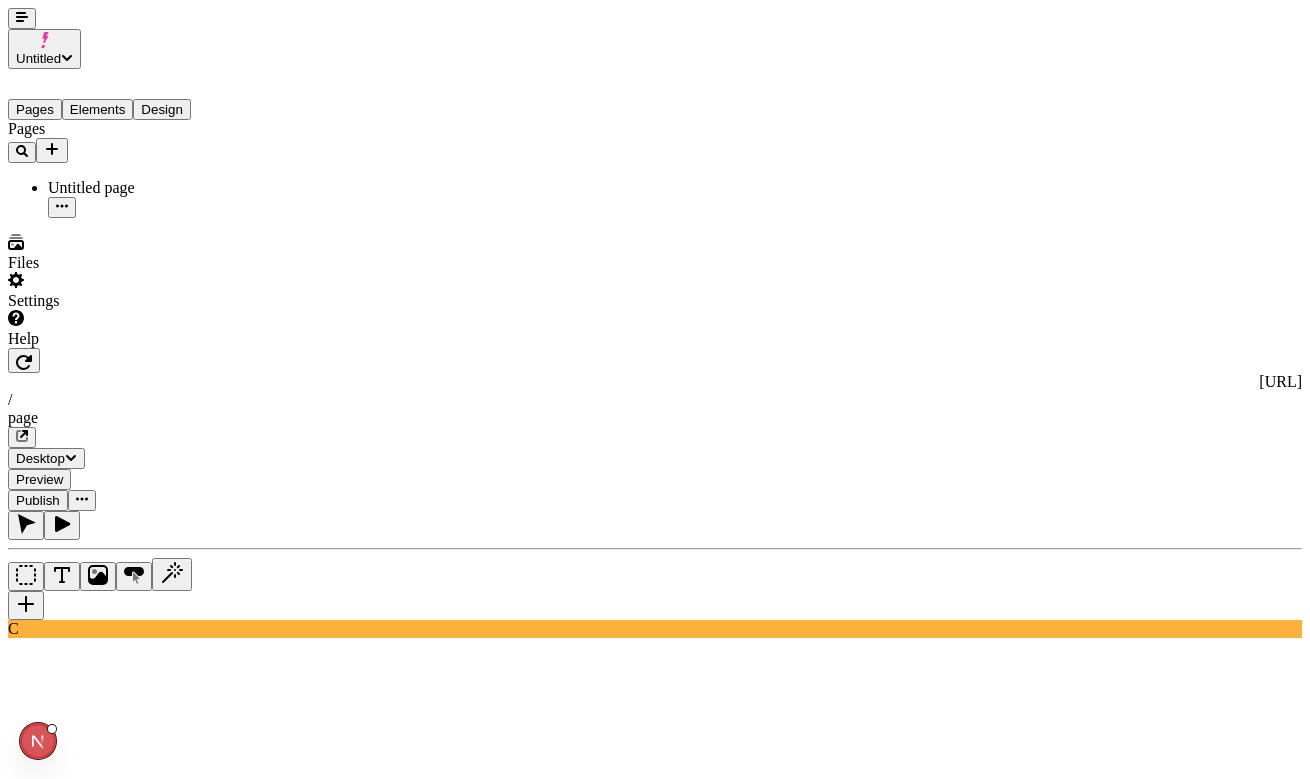 click 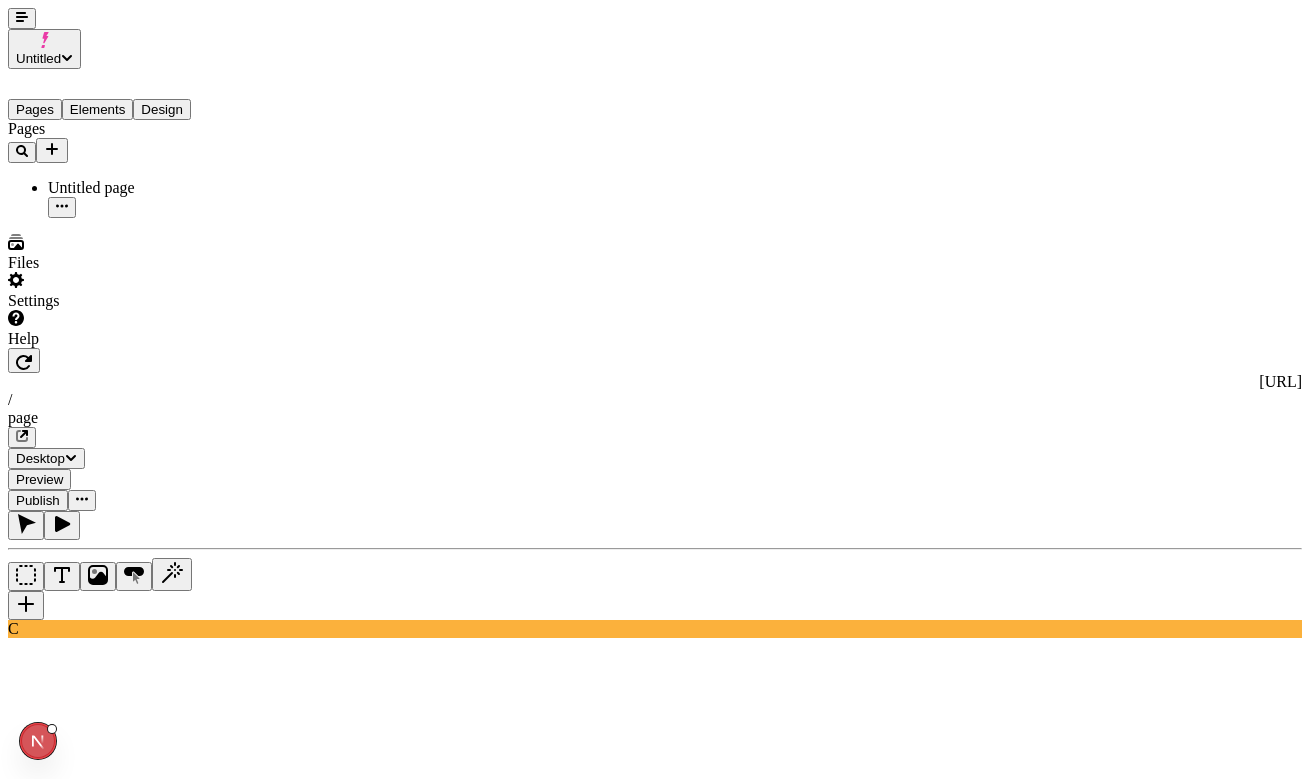 click 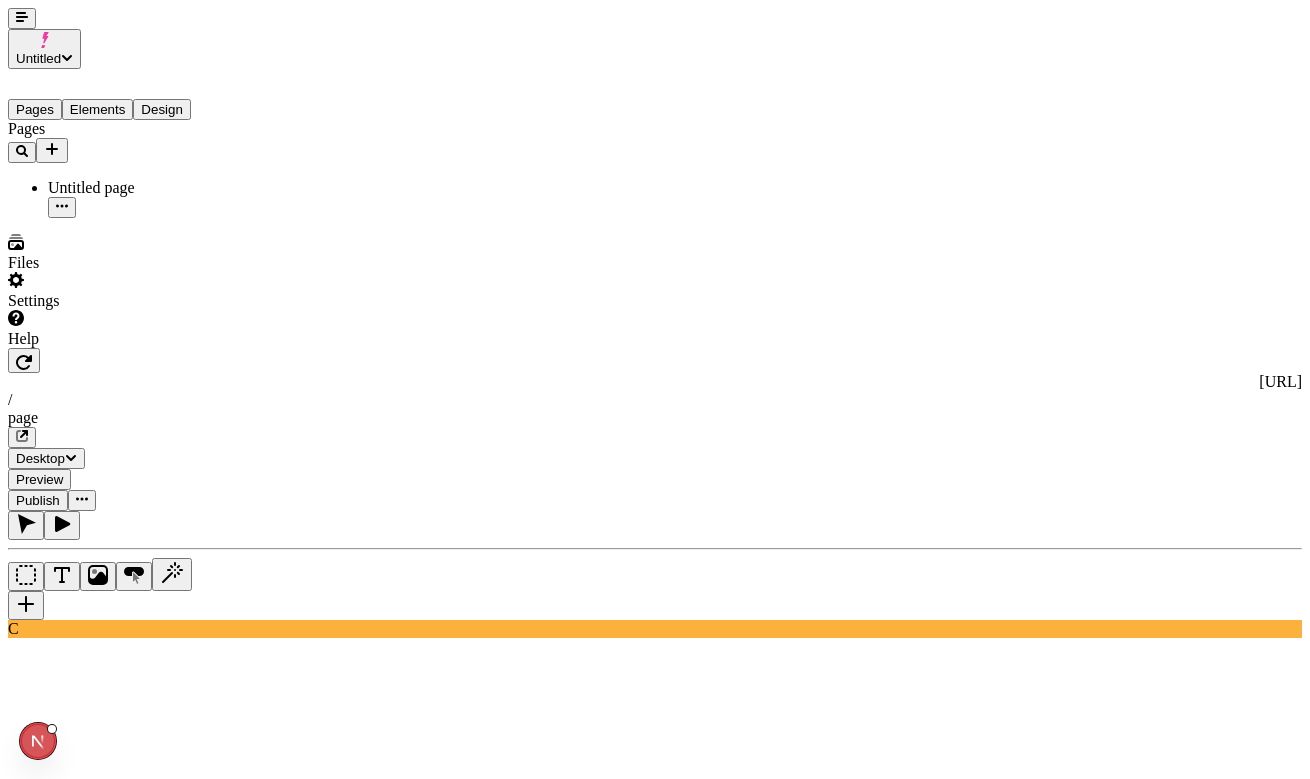 scroll, scrollTop: 0, scrollLeft: 0, axis: both 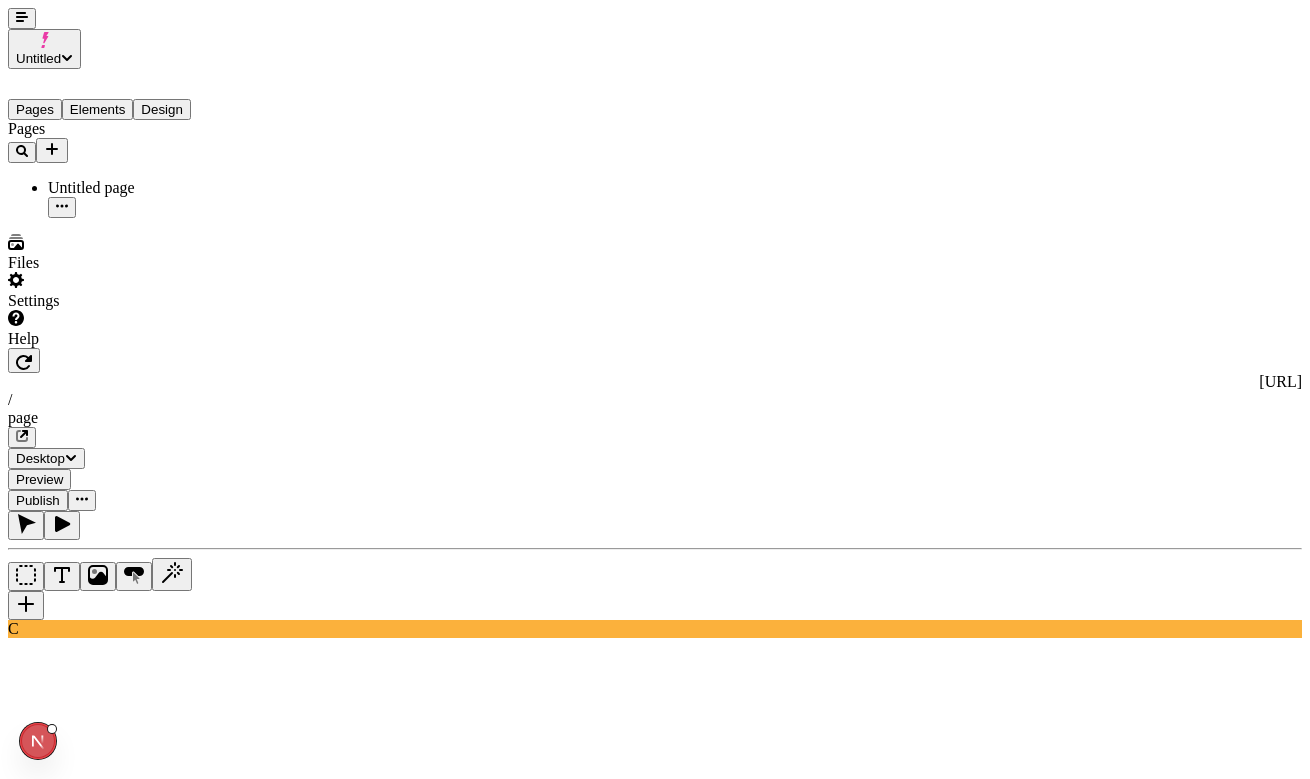 type 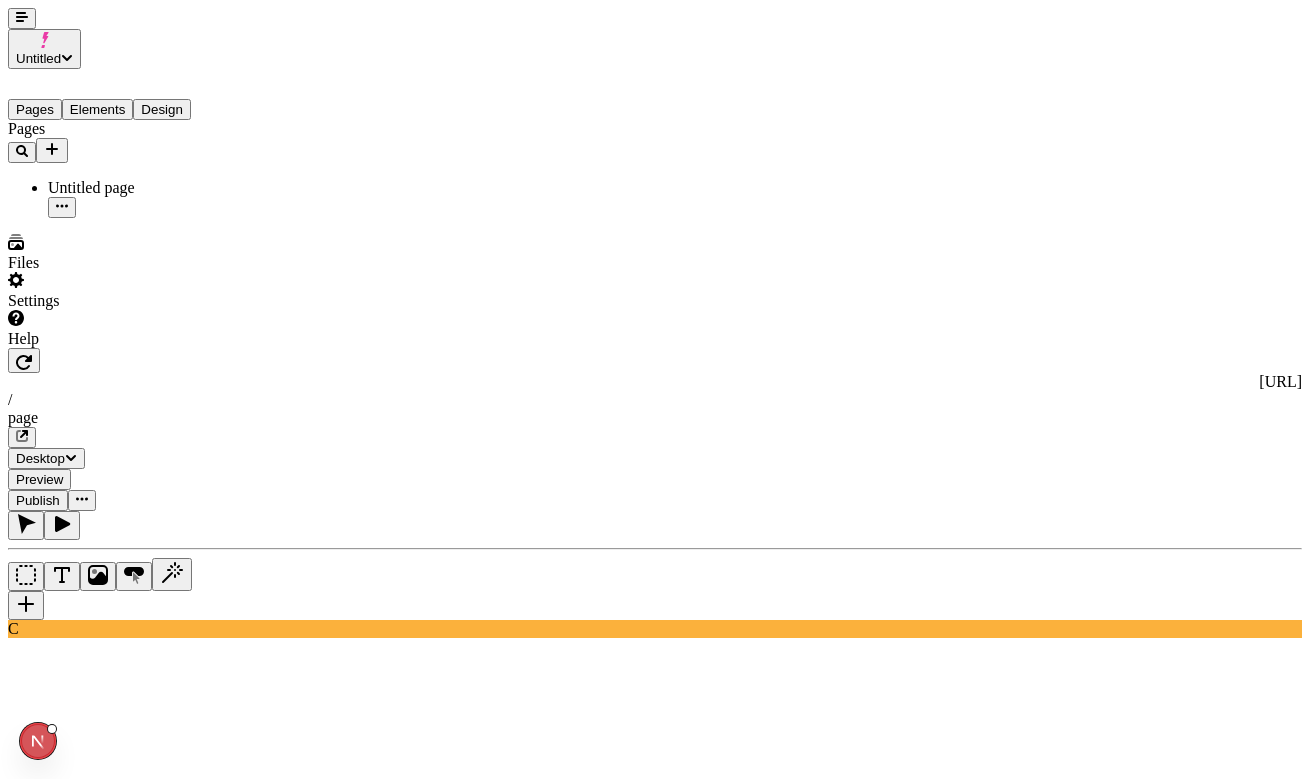 scroll, scrollTop: 0, scrollLeft: 82, axis: horizontal 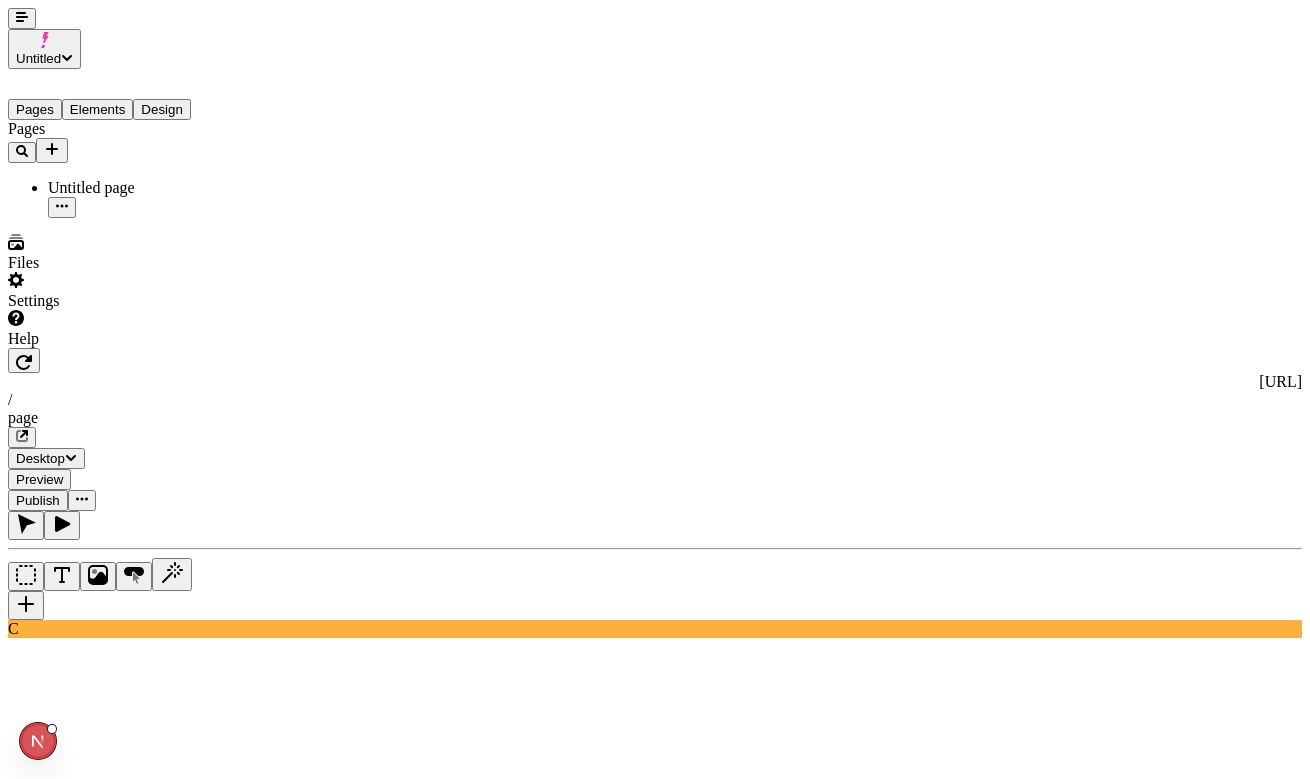 click 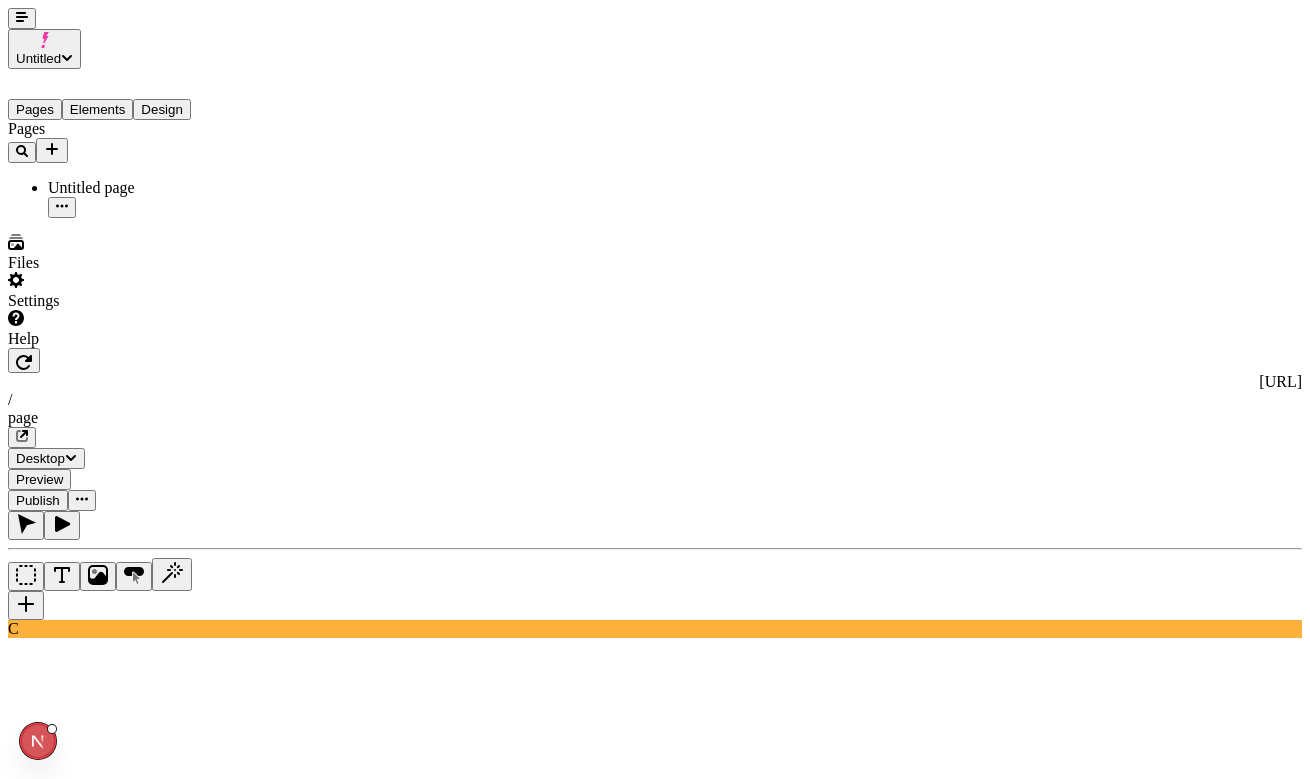 scroll, scrollTop: 0, scrollLeft: 0, axis: both 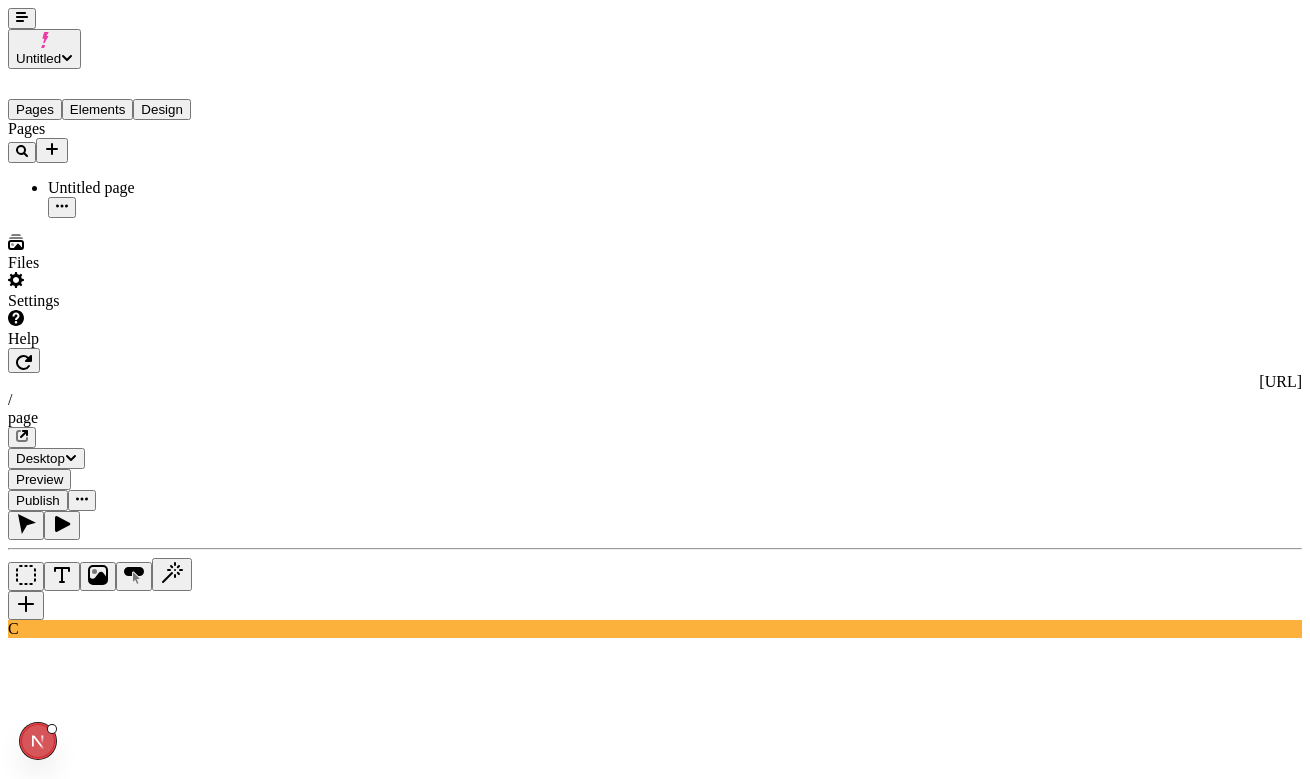 click 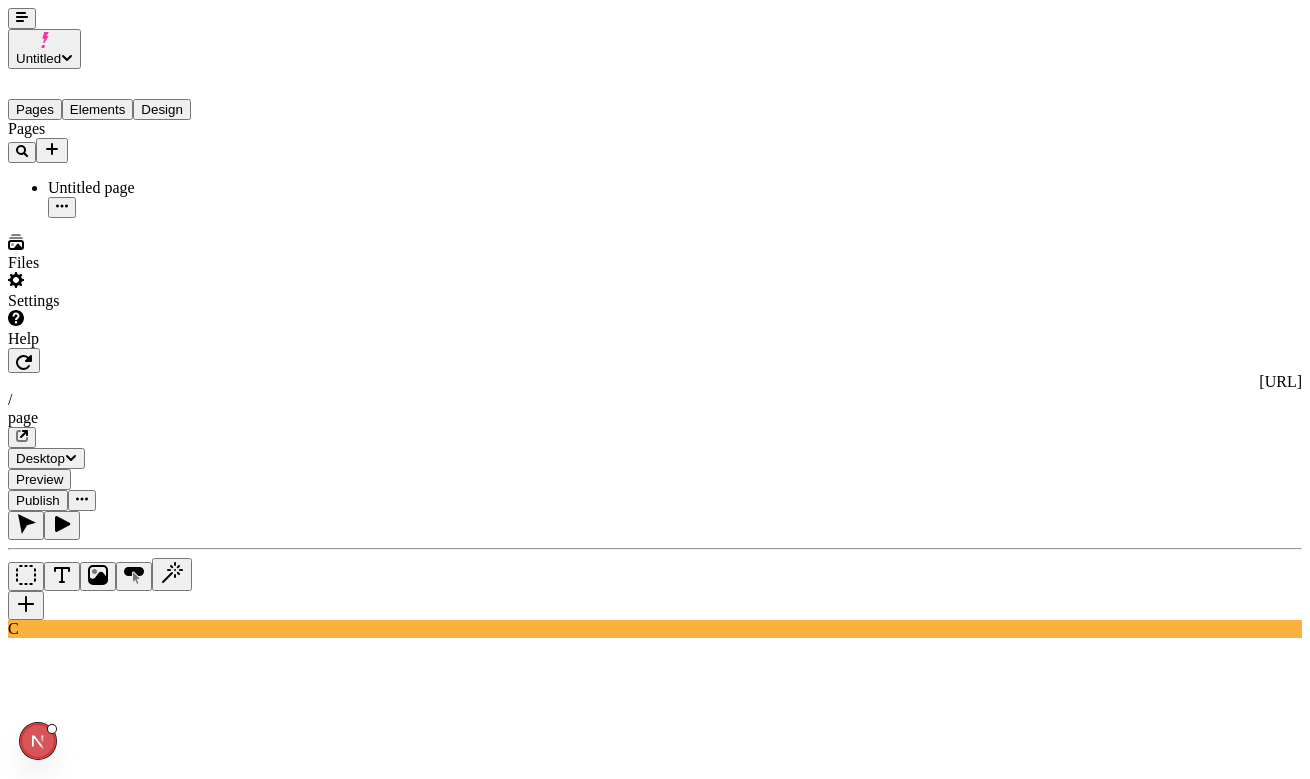 click 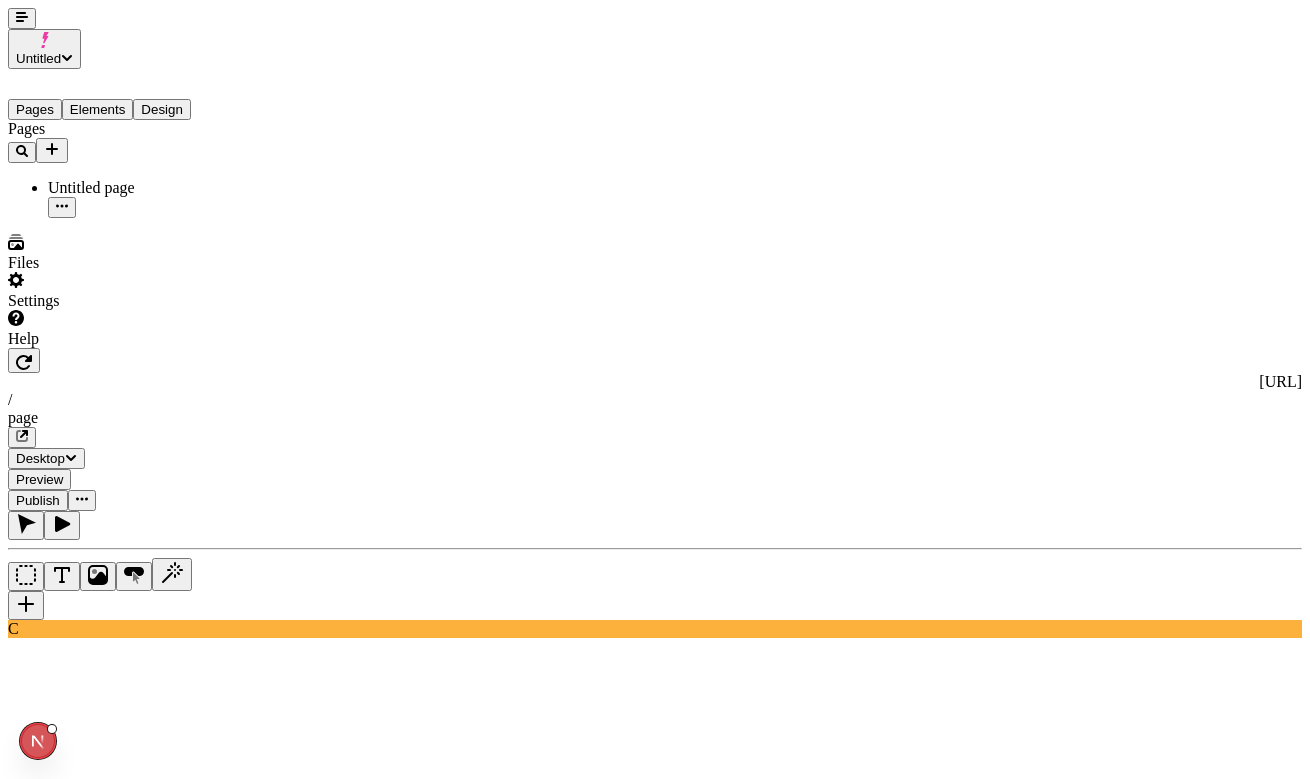 scroll, scrollTop: 0, scrollLeft: 0, axis: both 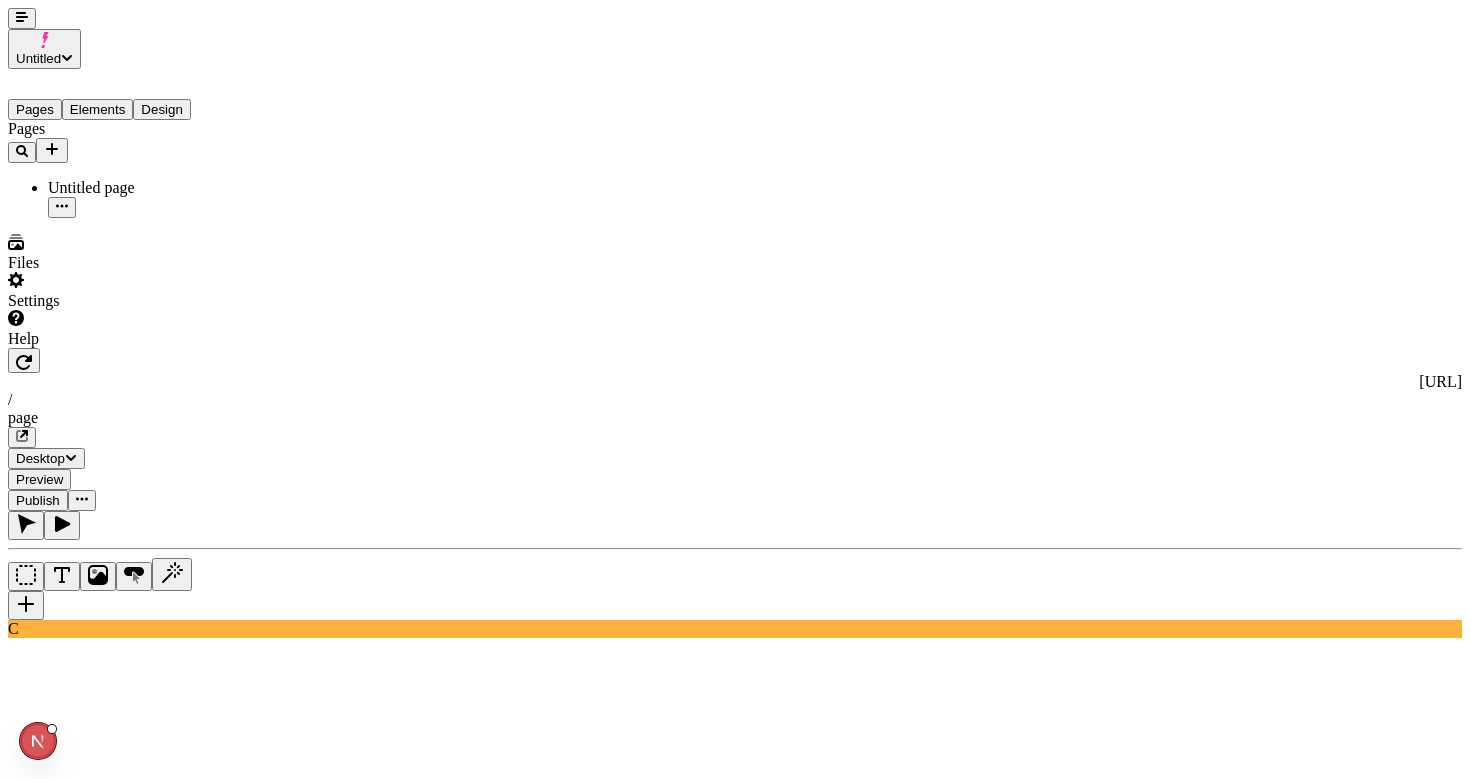 click 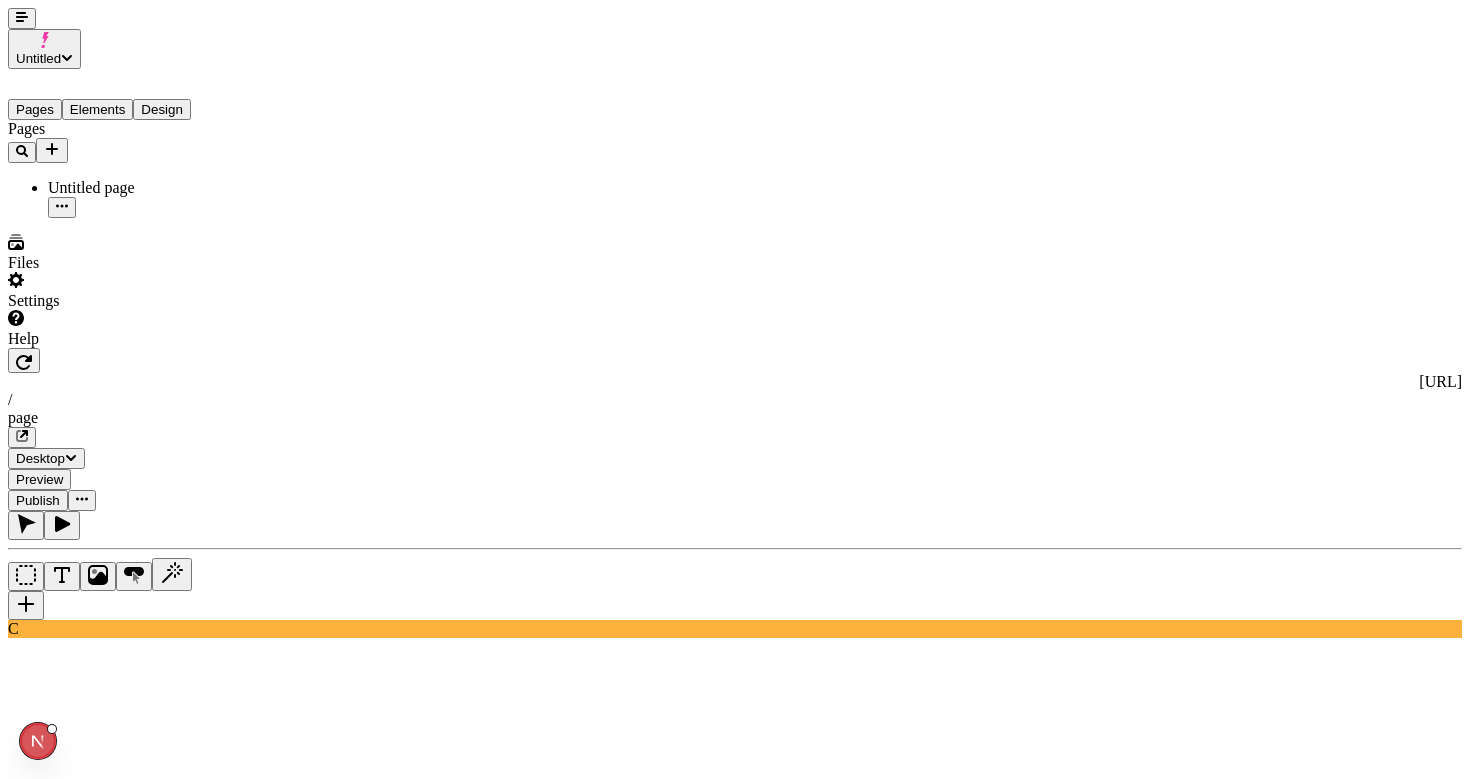 scroll, scrollTop: 0, scrollLeft: 0, axis: both 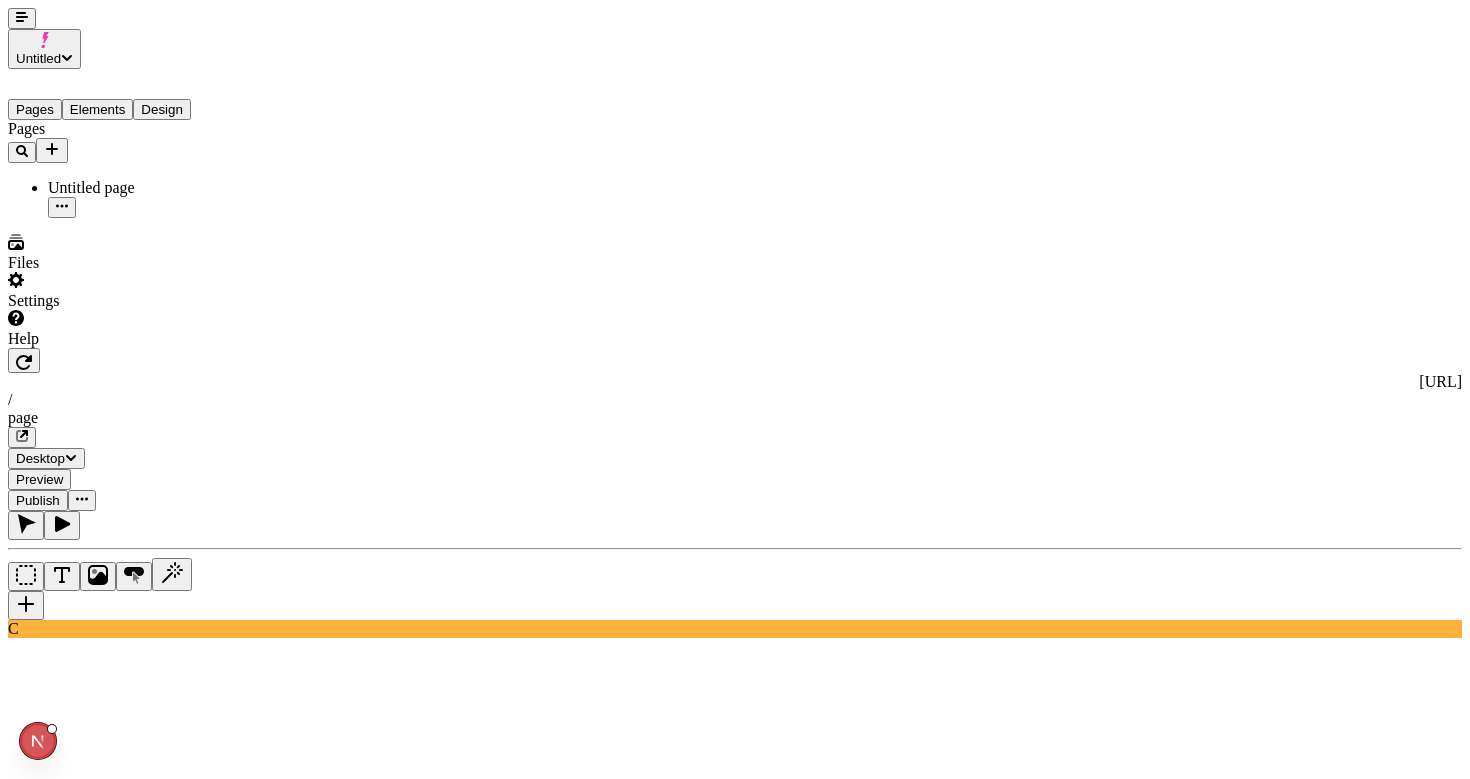 click 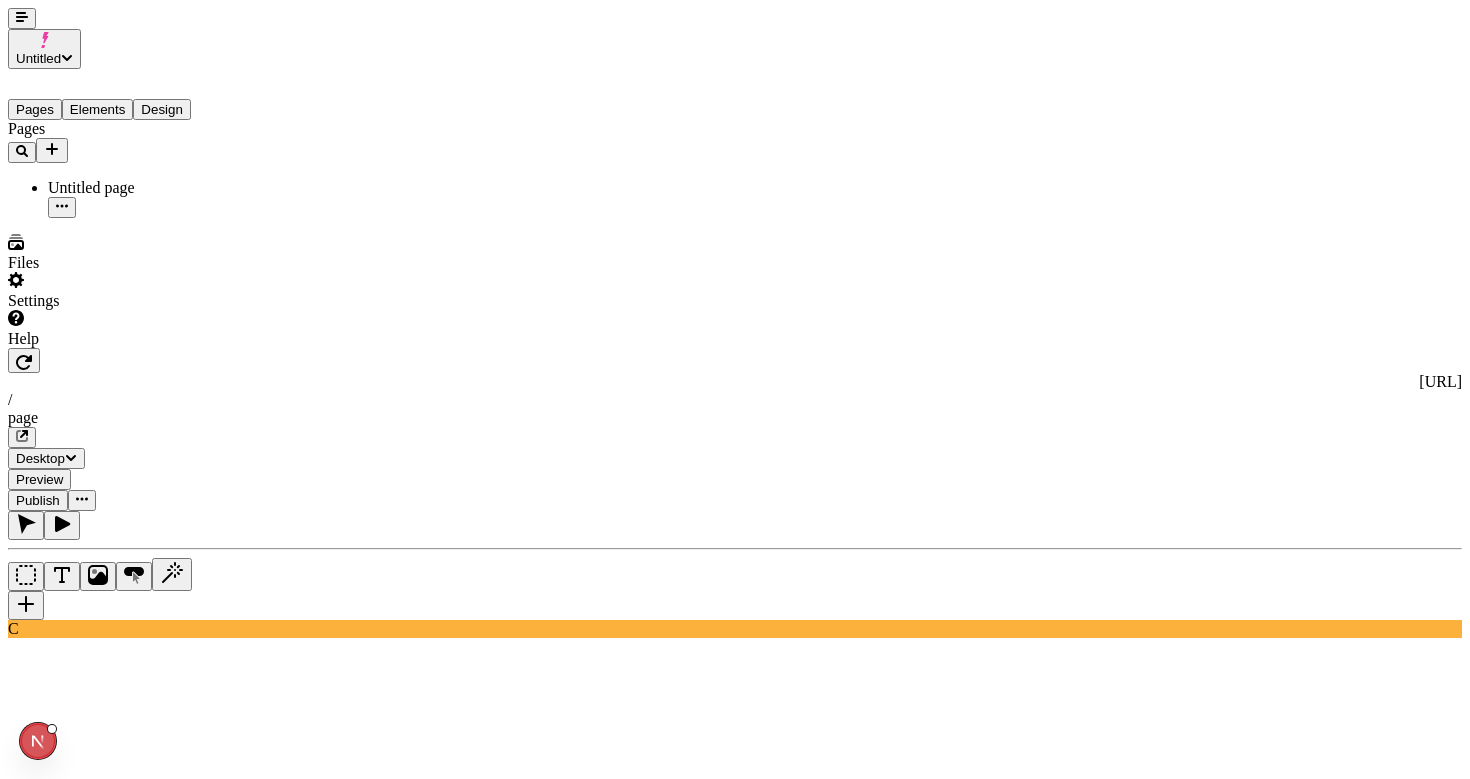 type on "60" 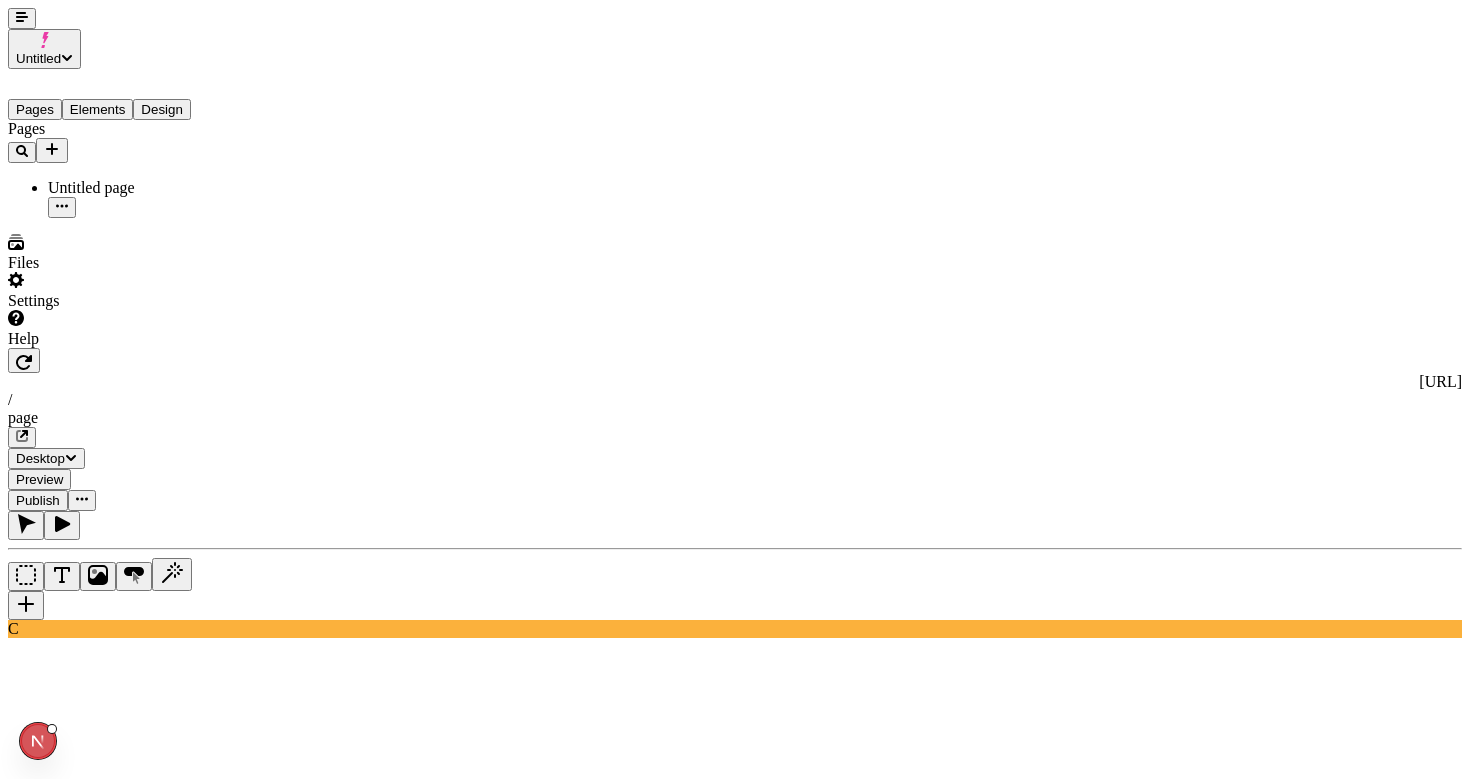 type 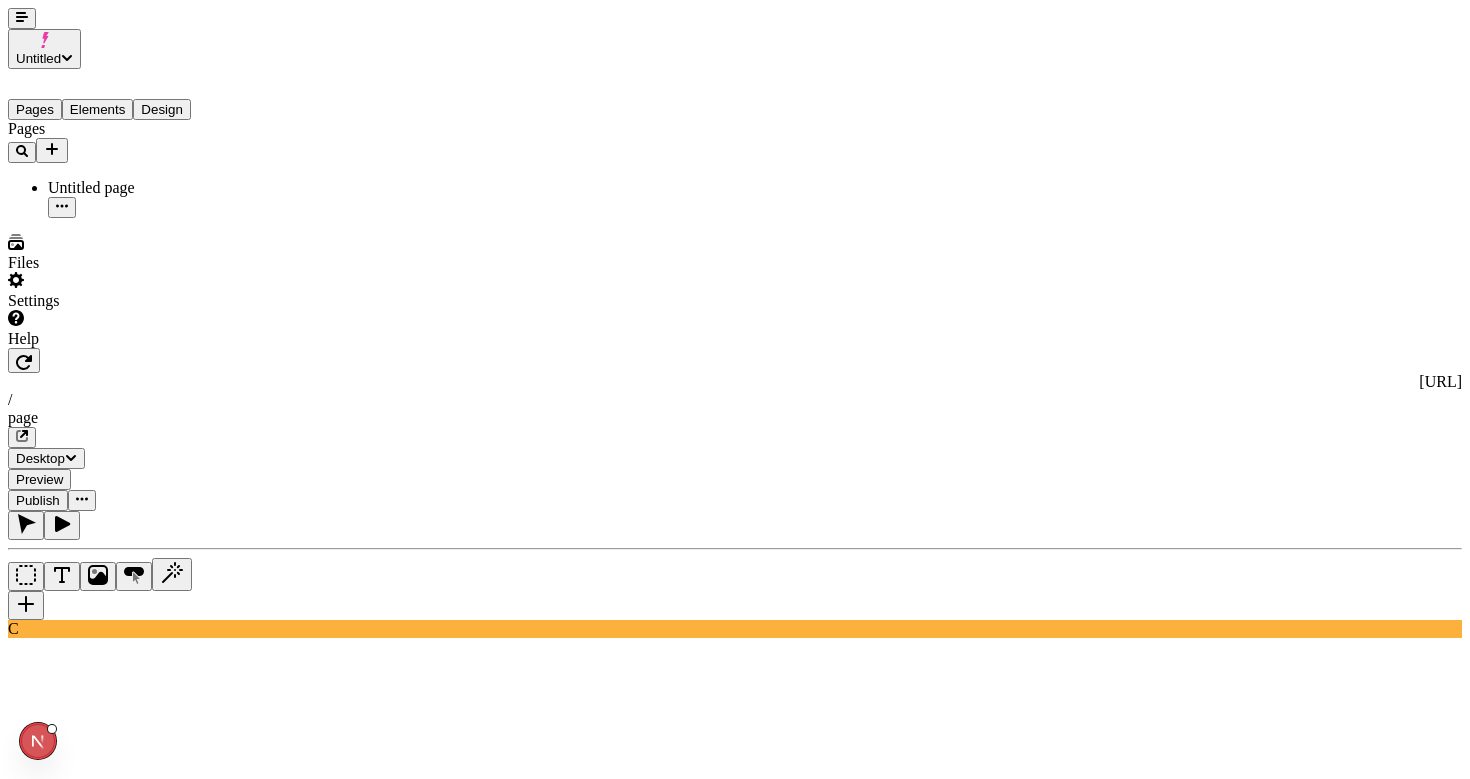 type on "70" 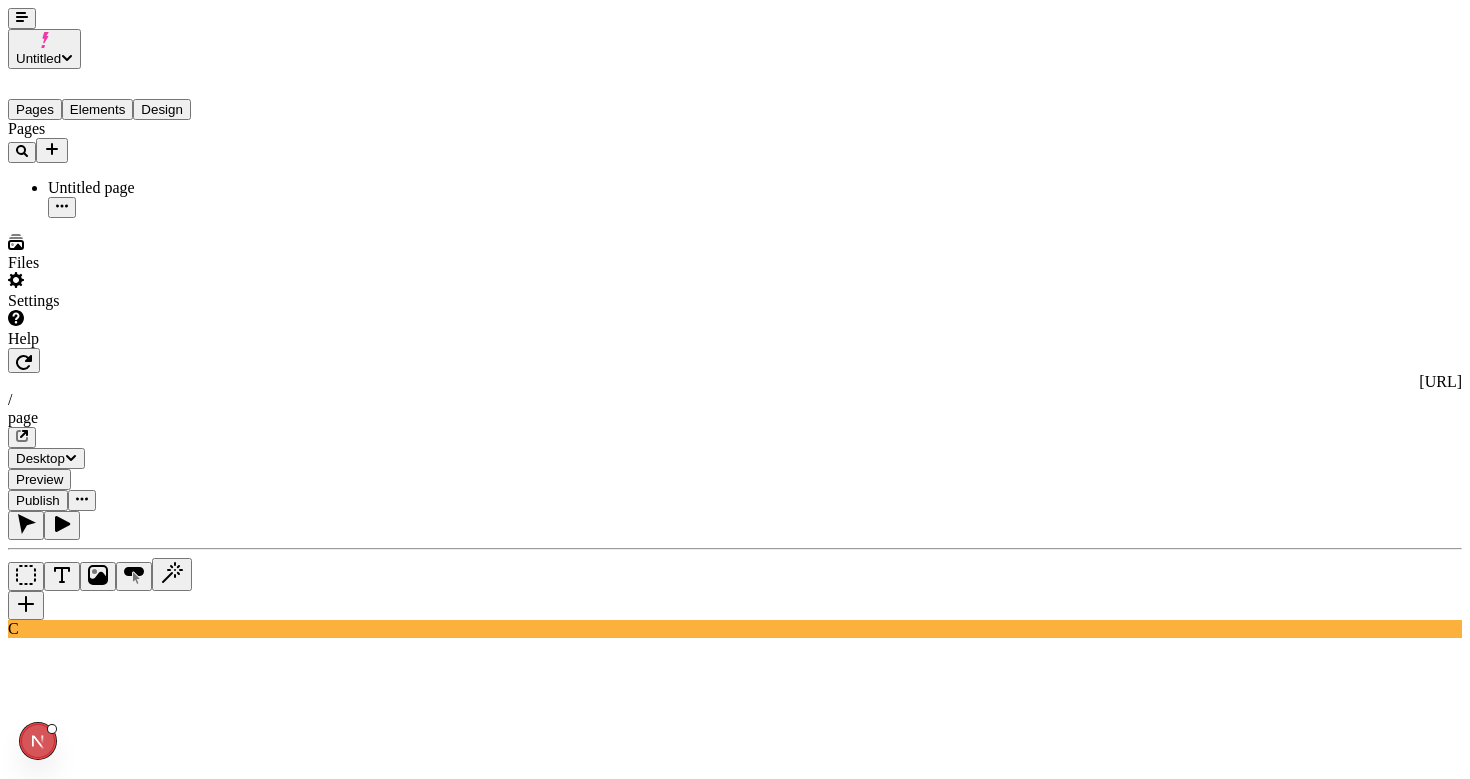 click on "Untitled Pages Elements Design Pages Untitled page Files Settings Help [URL] / page Desktop Preview Publish C 60 Button Margin 70 Link Open page Open in a new tab Button text Shop Running Color Primary Size Medium Shape Pill" at bounding box center [735, 1895] 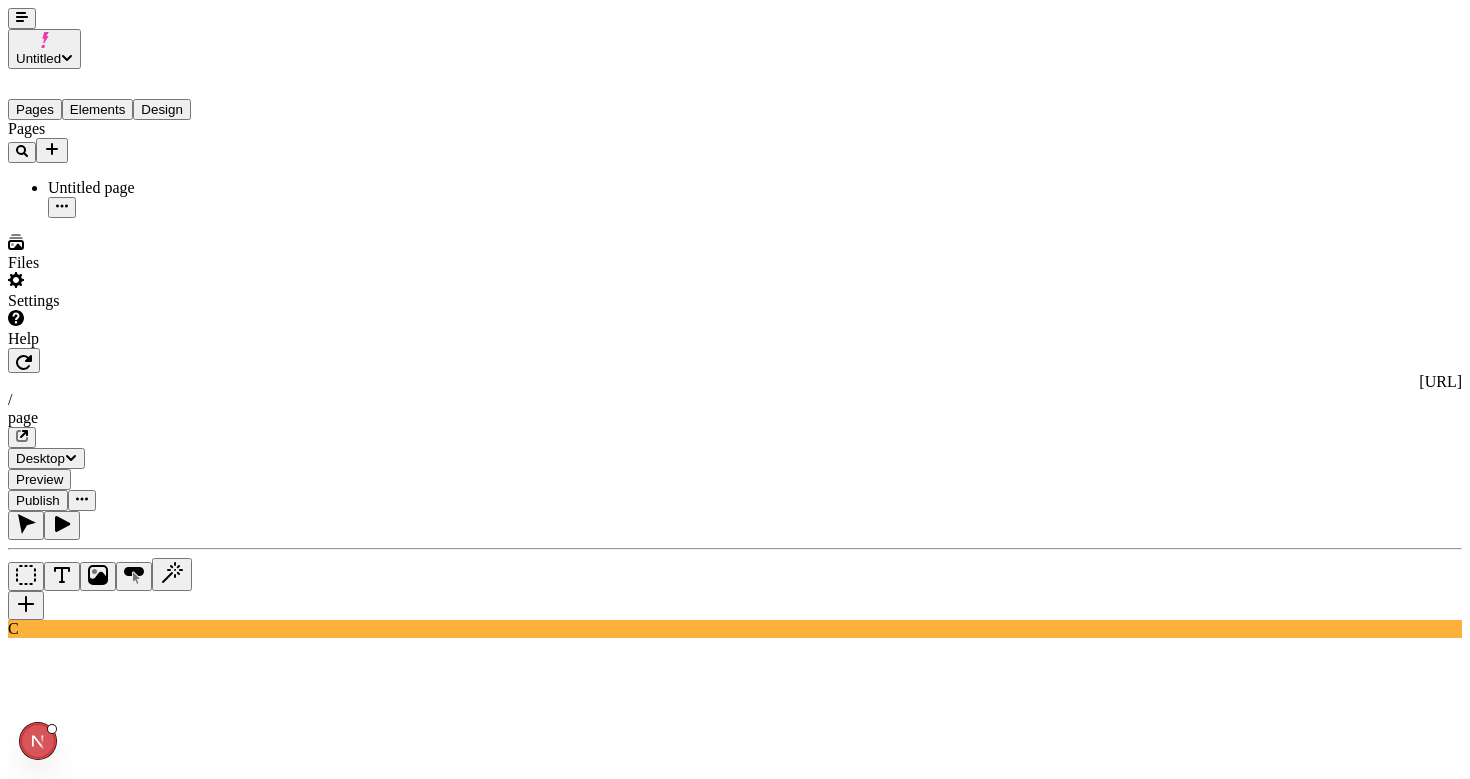 click 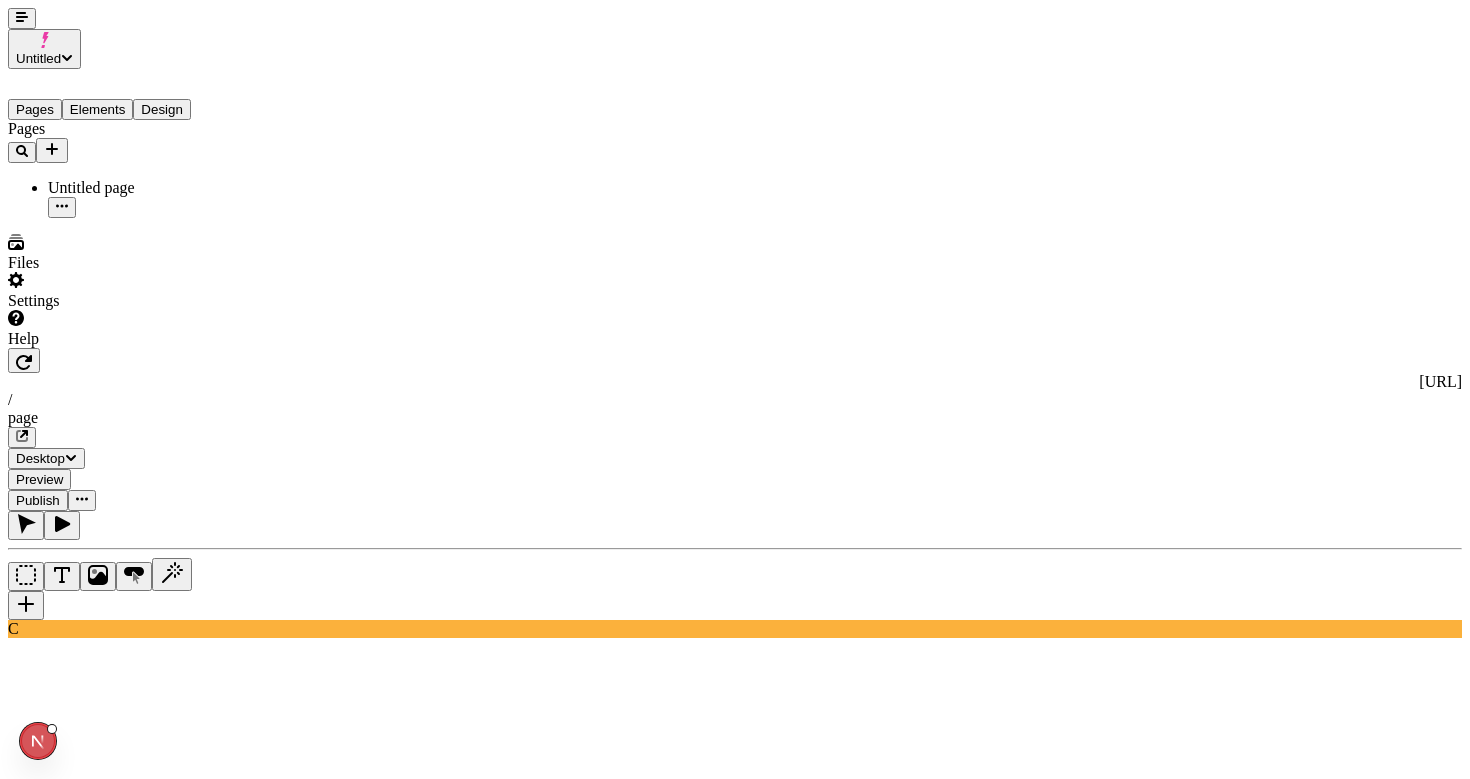 click on "Untitled Pages Elements Design Pages Untitled page Files Settings Help [URL] / page Desktop Preview Publish C Button Margin 70 Link Open page Open in a new tab Button text Shop Running Color Primary Size Medium Shape Pill" at bounding box center [735, 1895] 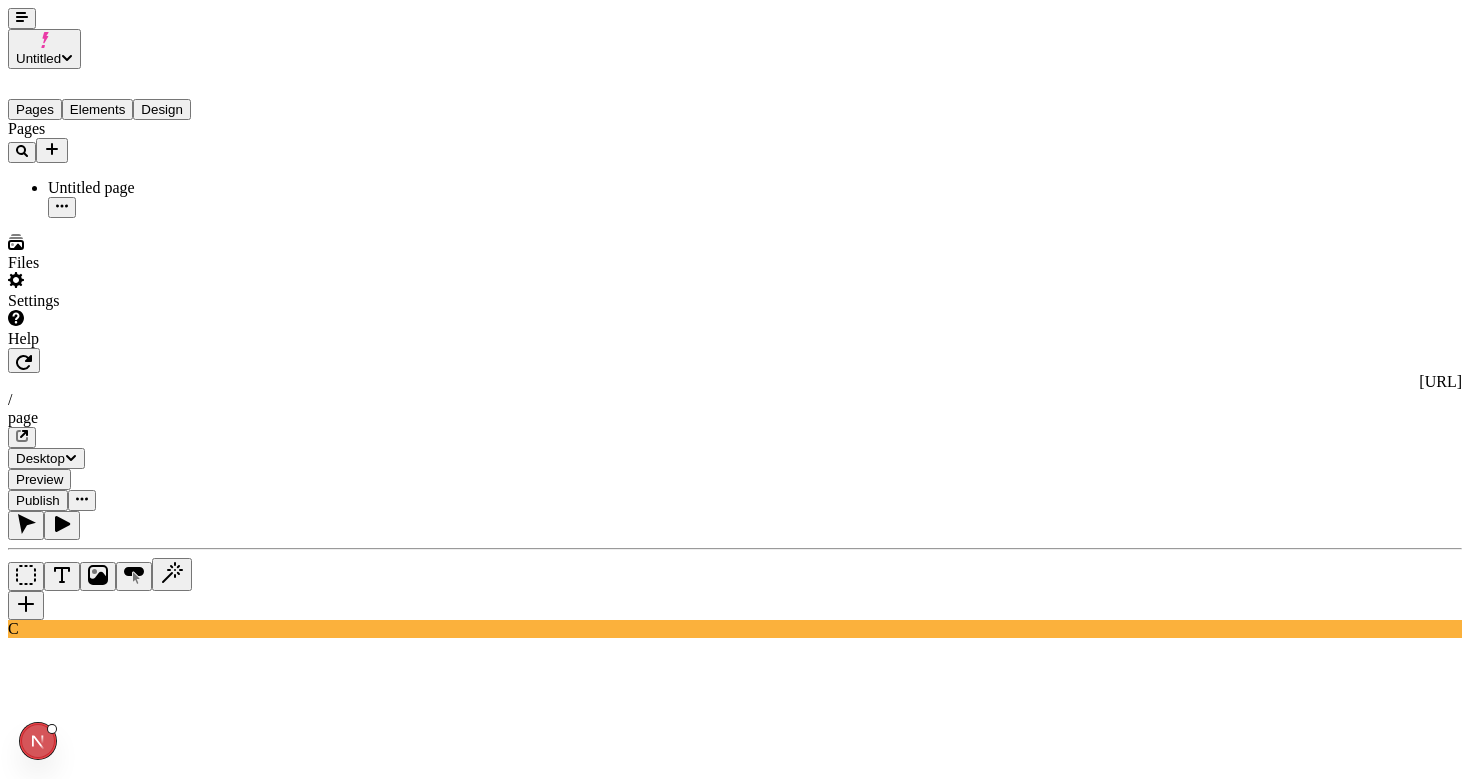 click 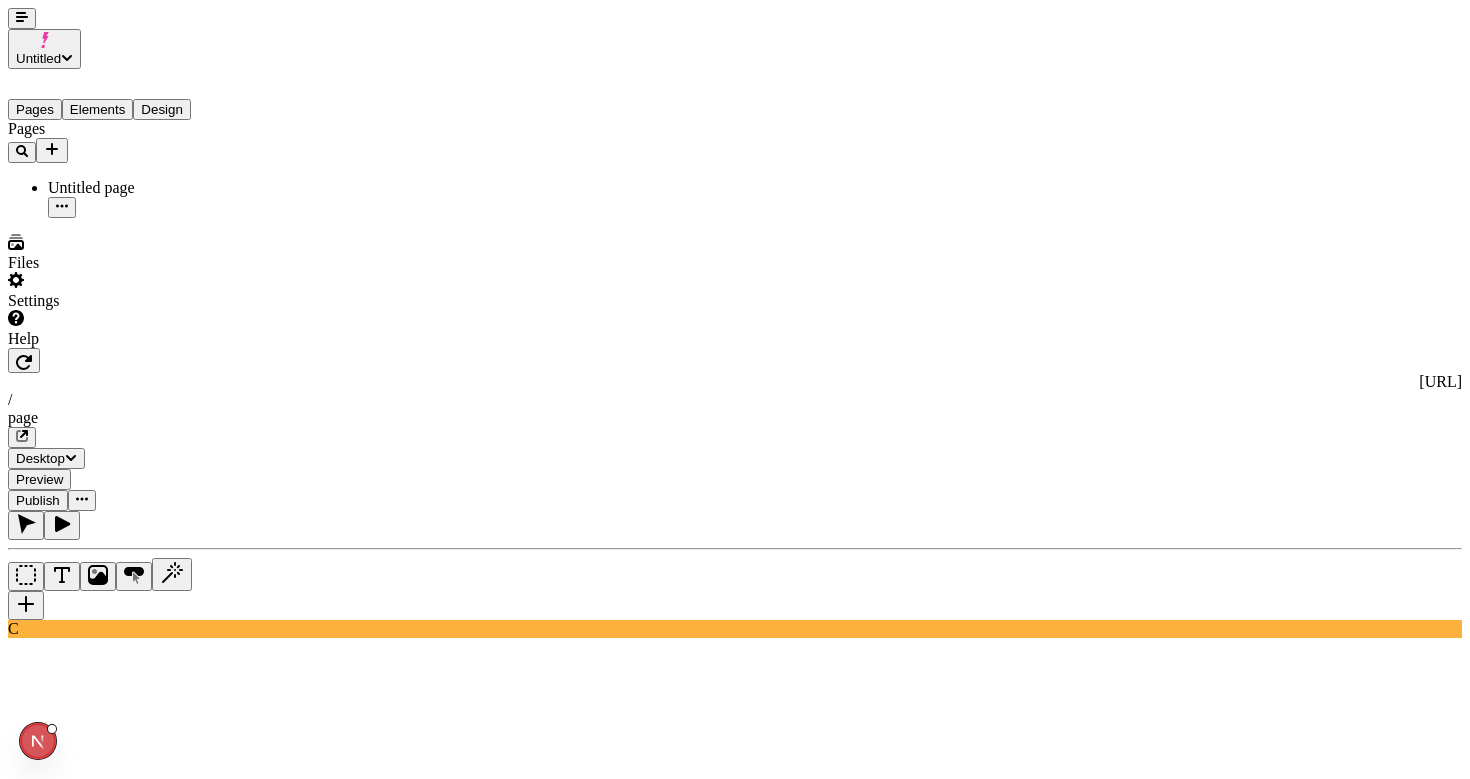 click 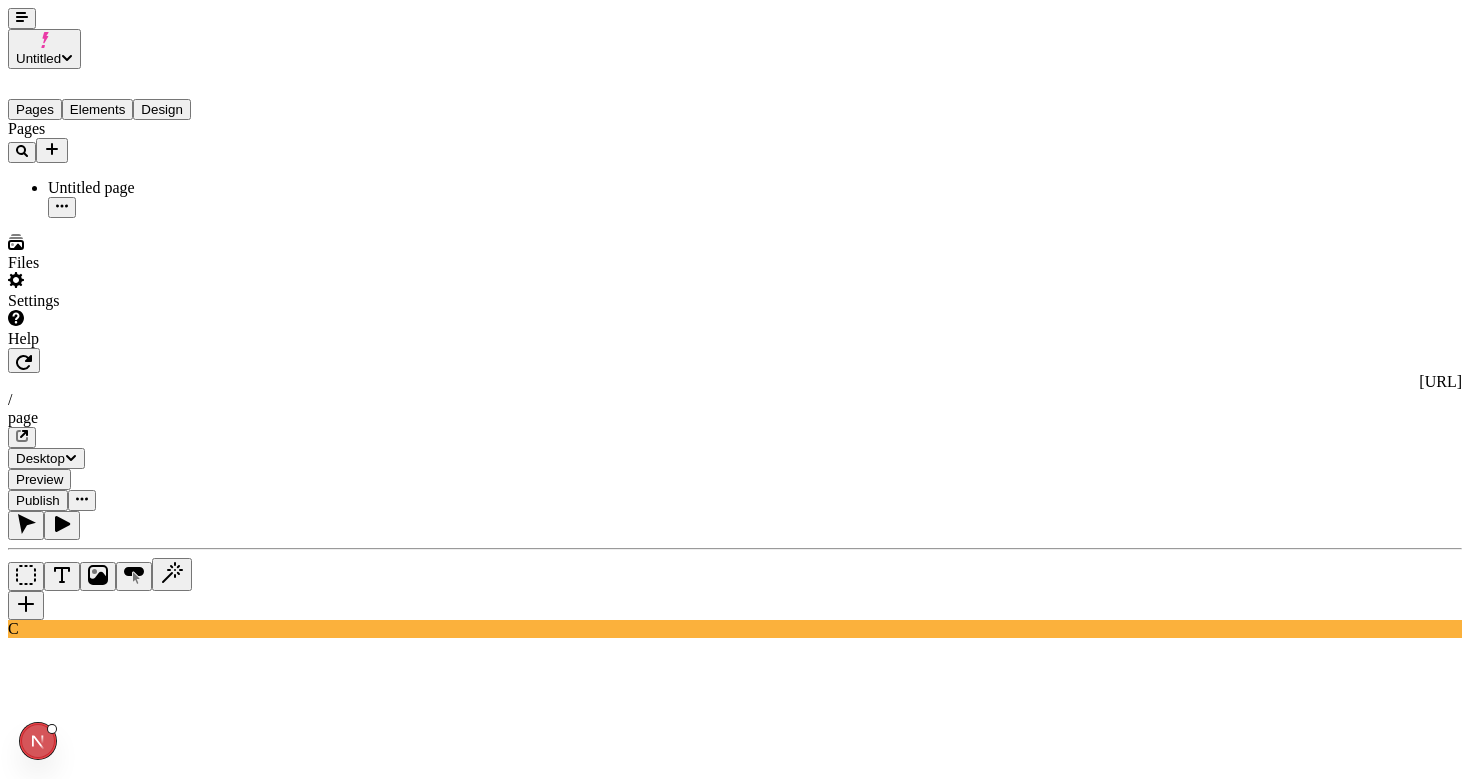 click on "Untitled Pages Elements Design Pages Untitled page Files Settings Help [URL] / page Desktop Preview Publish C Button Margin 70 Link Open page Open in a new tab Button text Shop Running Color Primary Size Medium Shape Pill" at bounding box center (735, 1895) 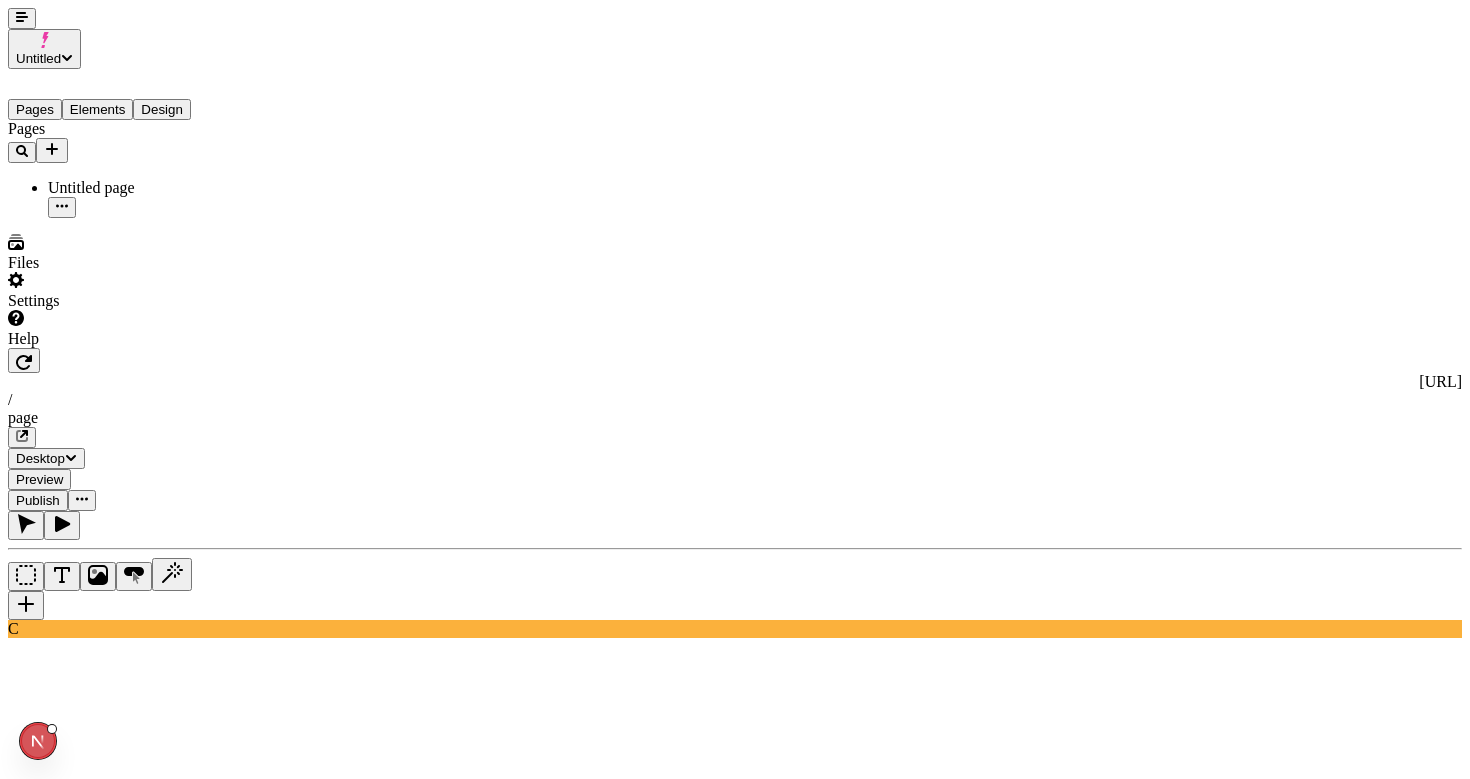 scroll, scrollTop: 0, scrollLeft: 0, axis: both 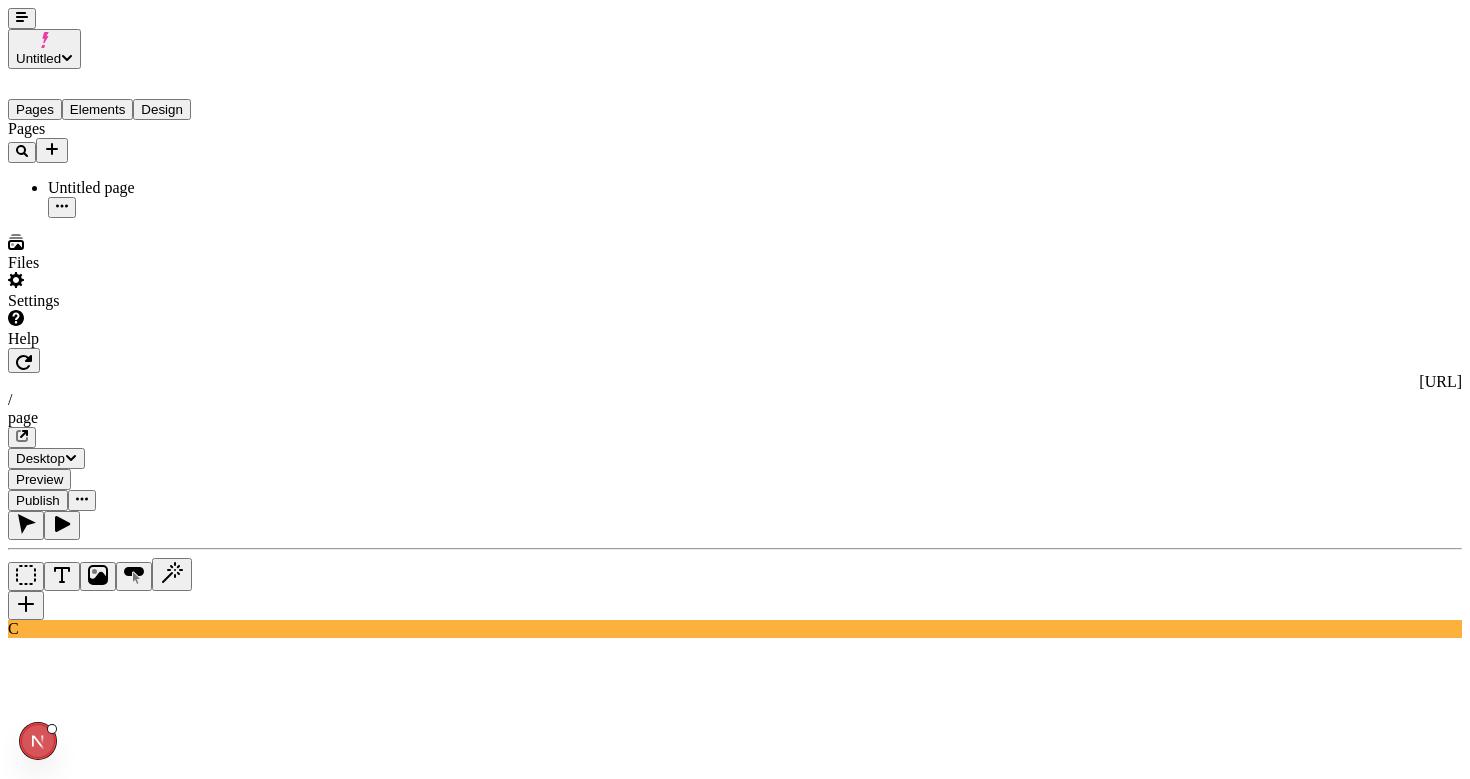 type on "15" 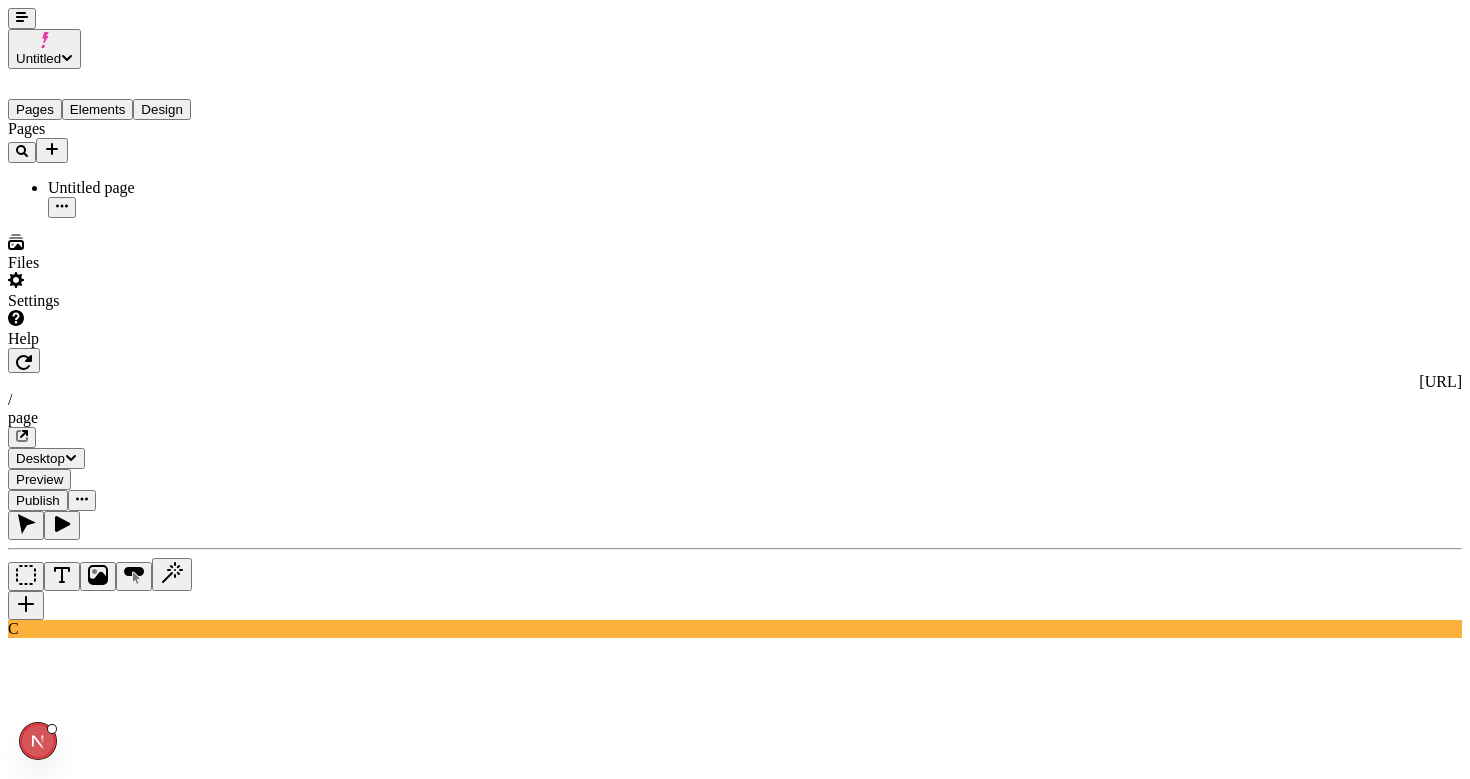 type 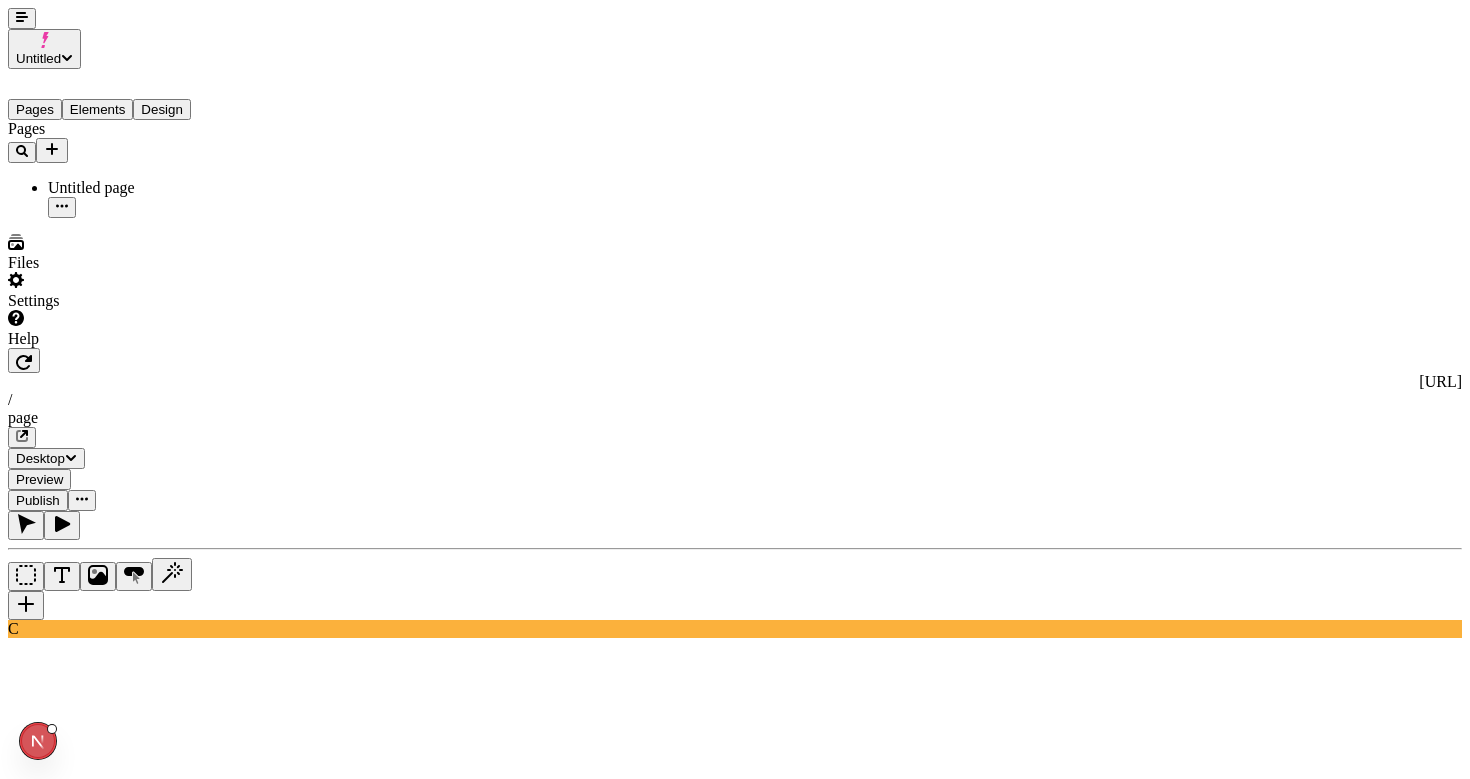 click on "Untitled Pages Elements Design Pages Untitled page Files Settings Help [URL] / page Desktop Preview Publish C Button Margin Link Open page Open in a new tab Button text Shop Running Color Primary Size Medium Shape Pill" at bounding box center [735, 1895] 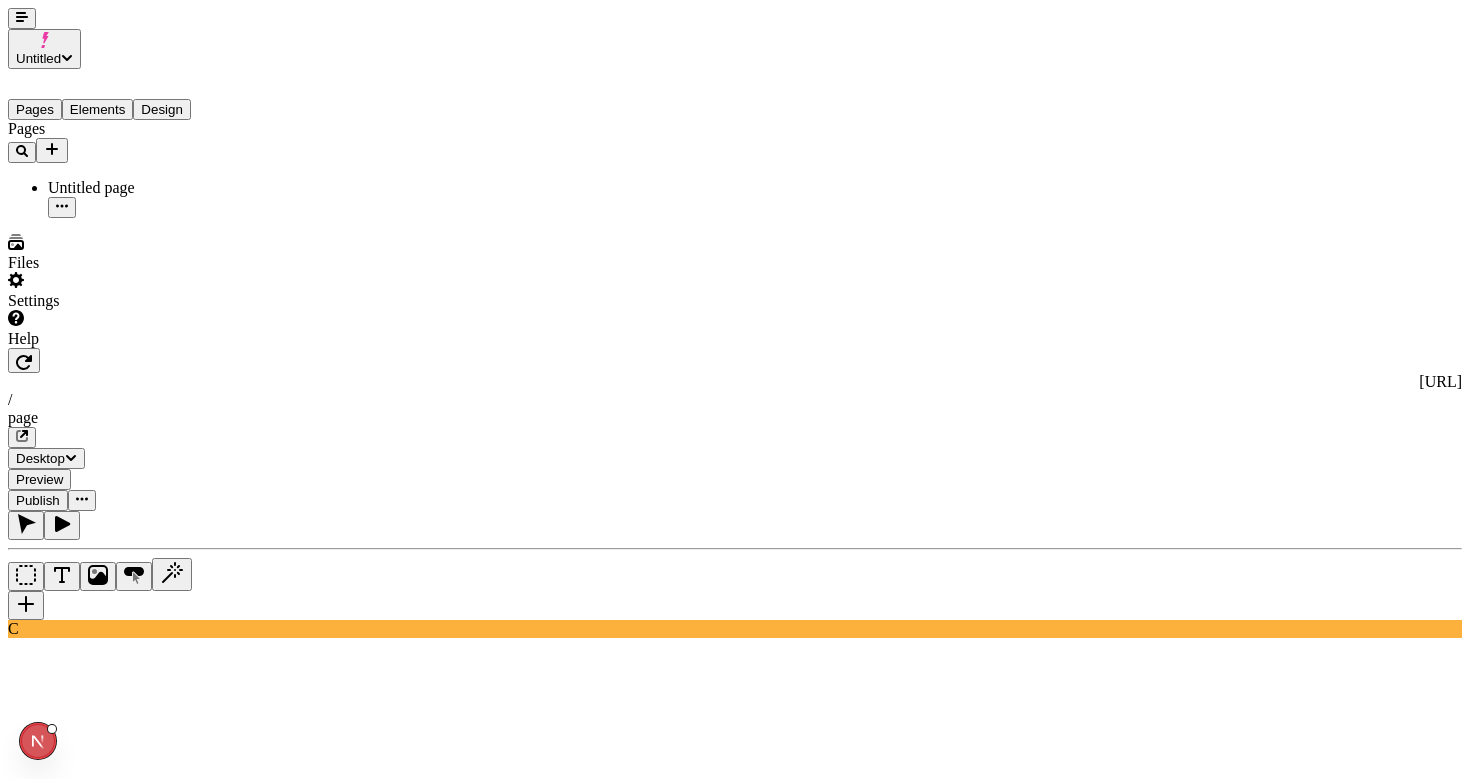 type on "35" 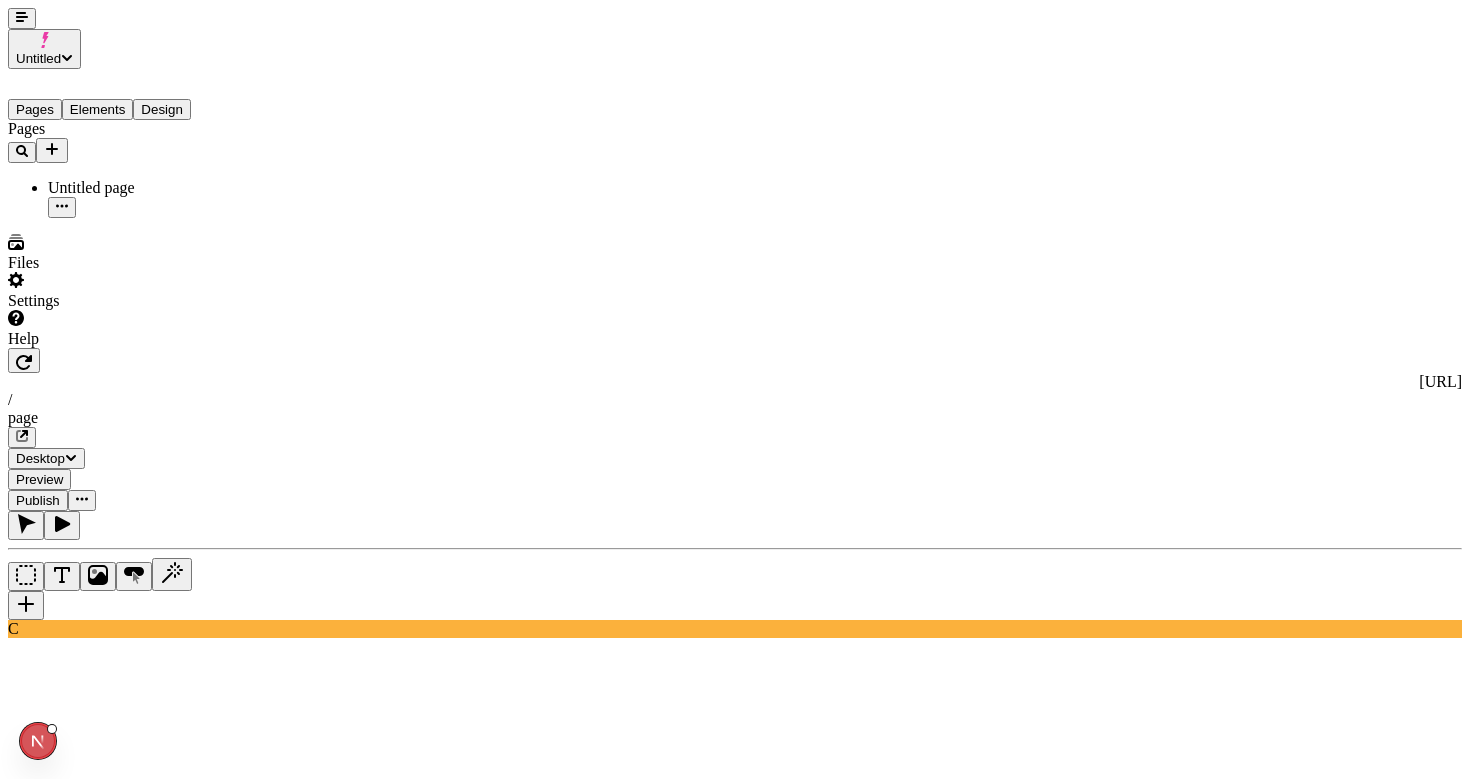 click on "Untitled Pages Elements Design Pages Untitled page Files Settings Help [URL] / page Desktop Preview Publish C 65 Button Margin 65 Link Open page Open in a new tab Button text Shop Running Color Primary Size Medium Shape Pill" at bounding box center [735, 1895] 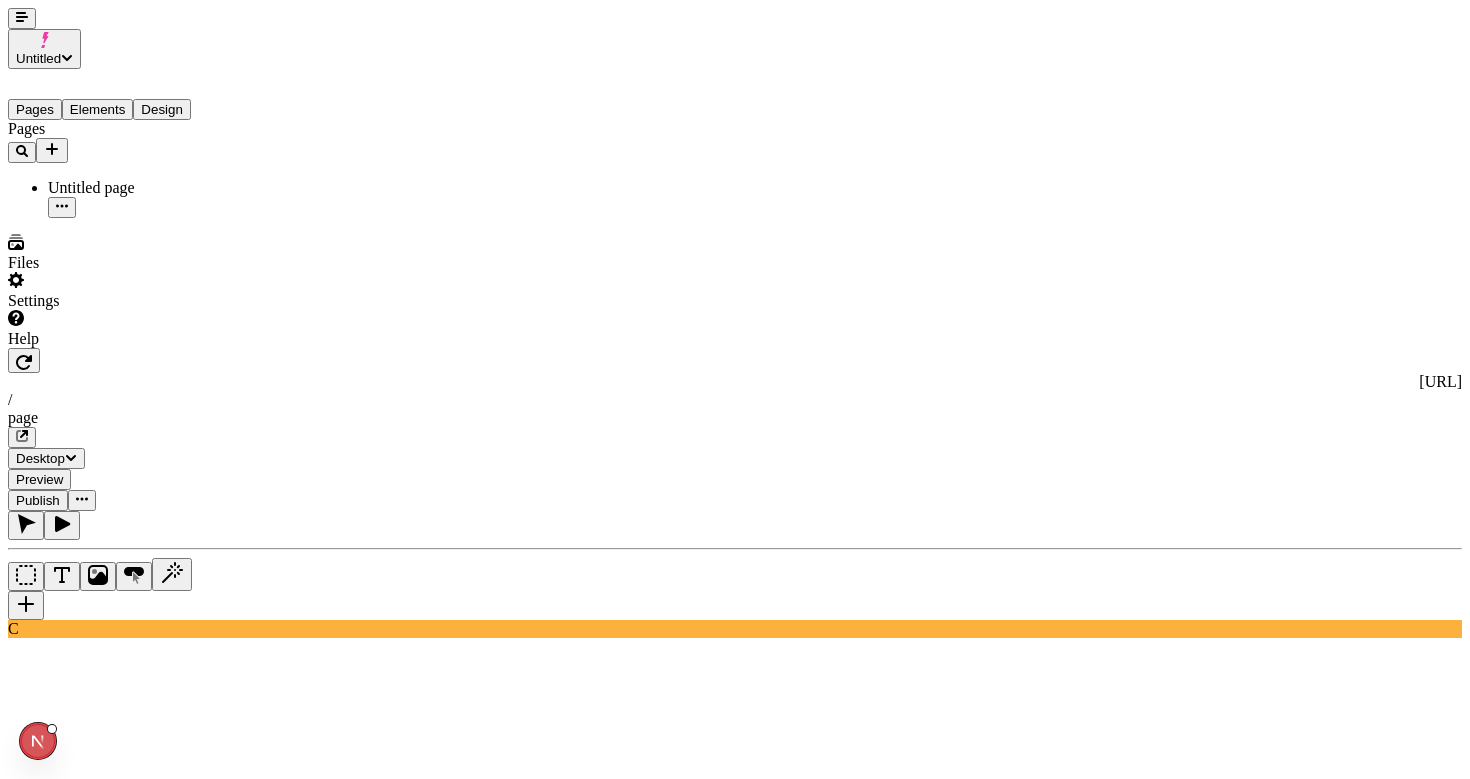 click 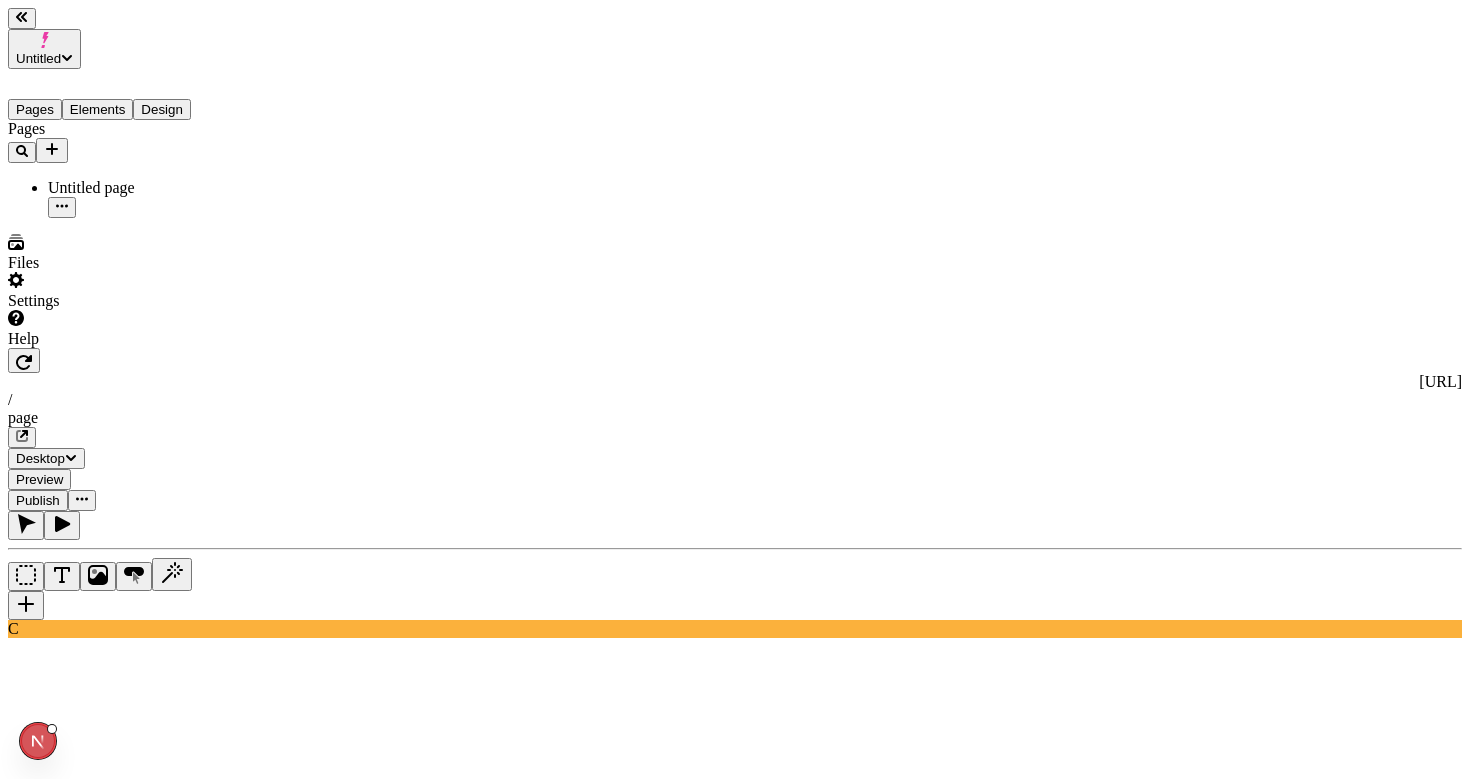 click on "Elements" at bounding box center [98, 109] 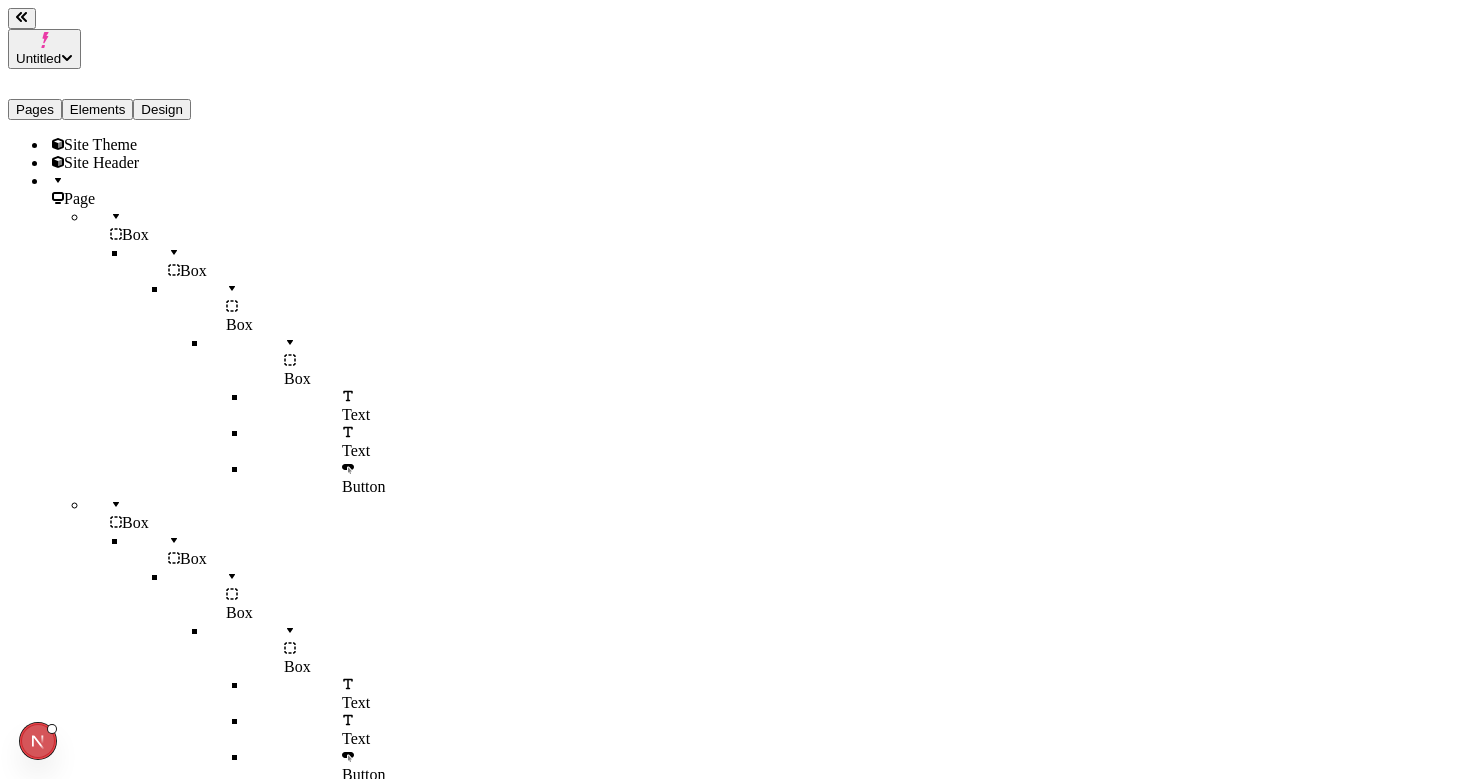 scroll, scrollTop: 0, scrollLeft: 4, axis: horizontal 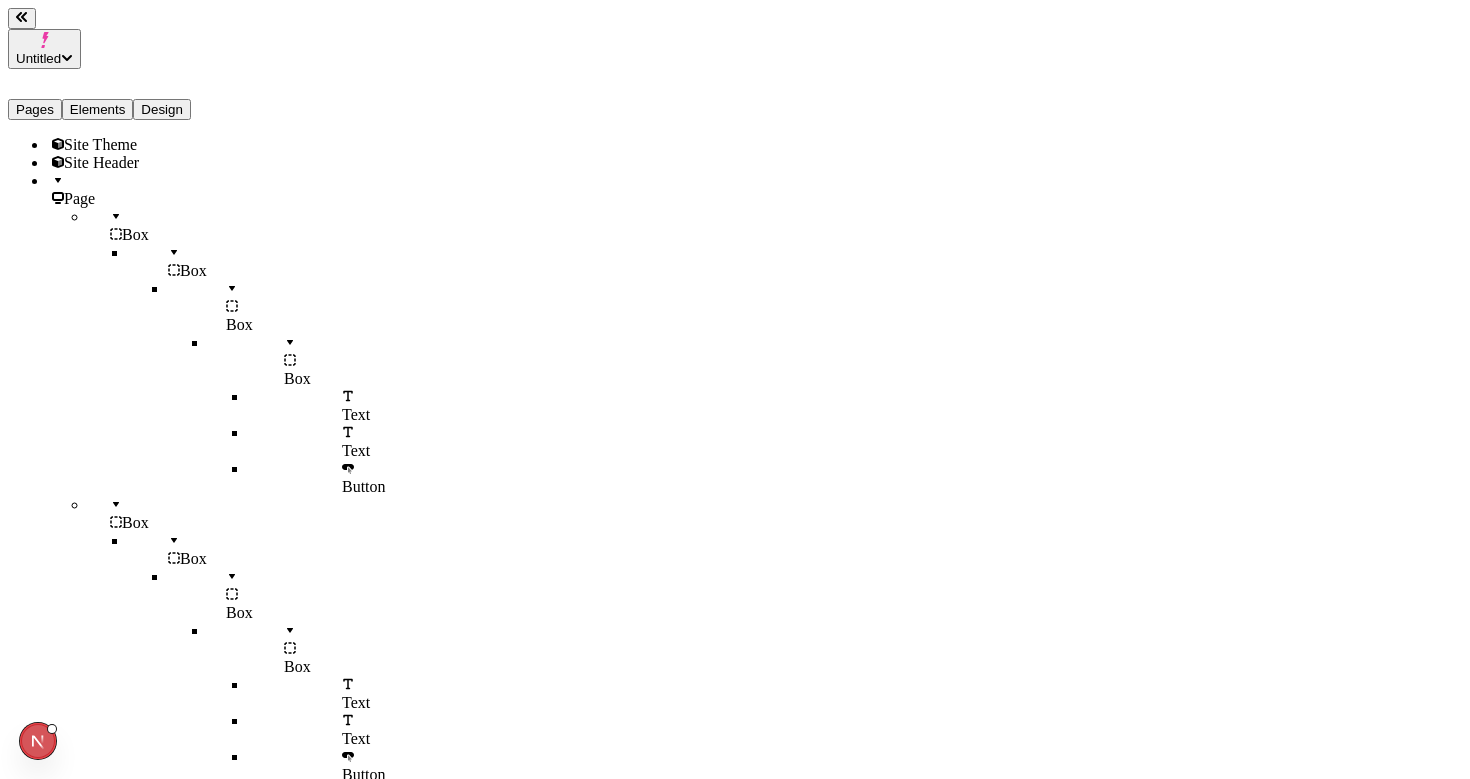 click 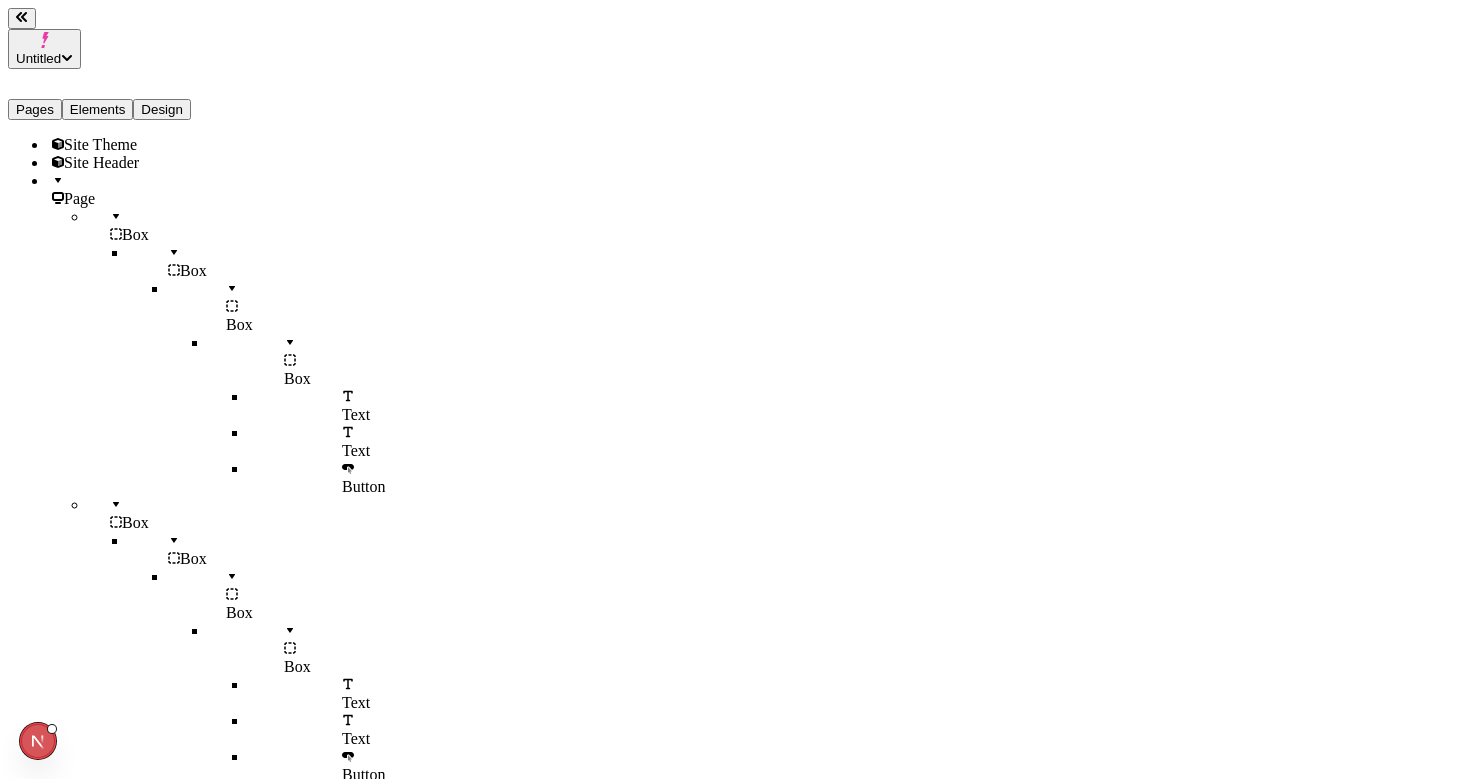 click 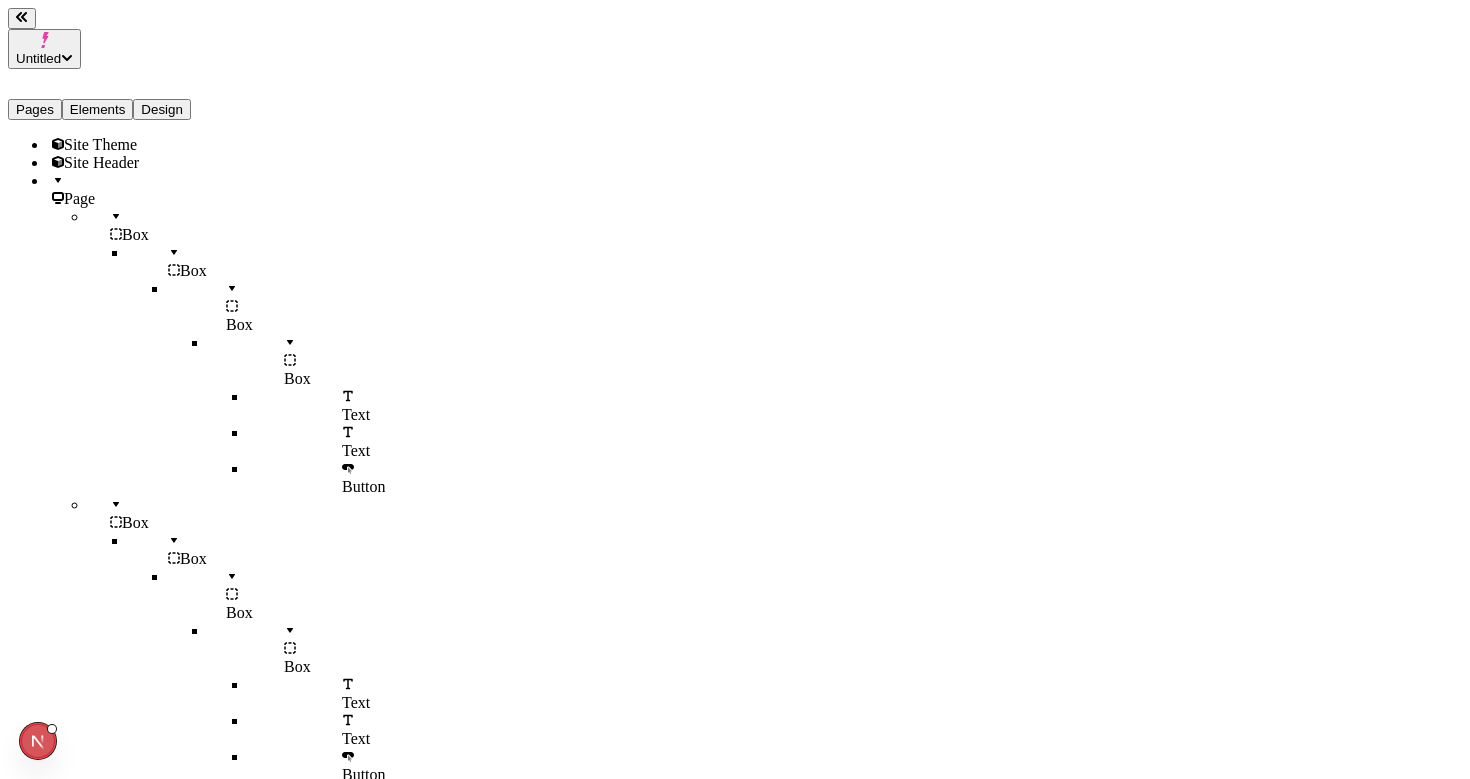 scroll, scrollTop: 0, scrollLeft: 0, axis: both 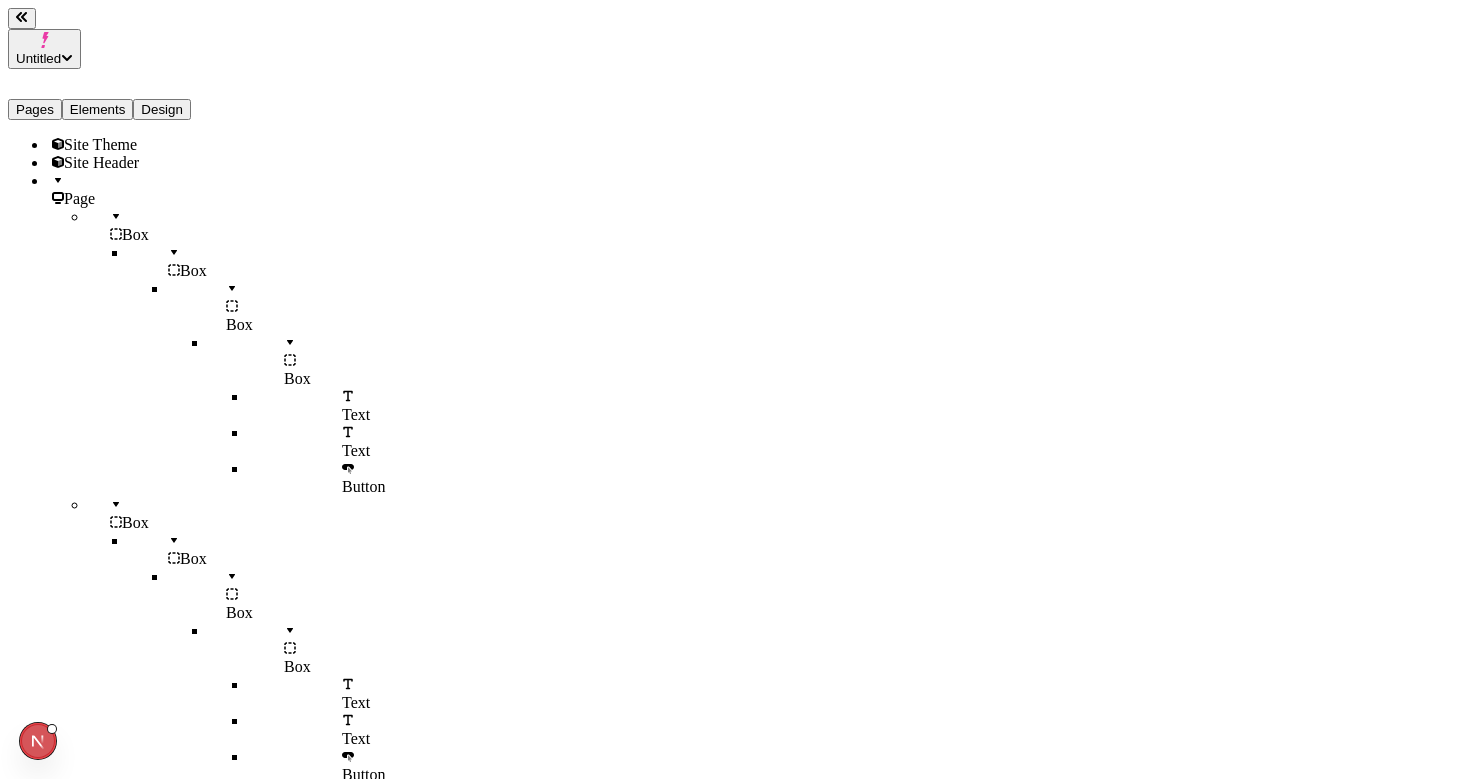 type 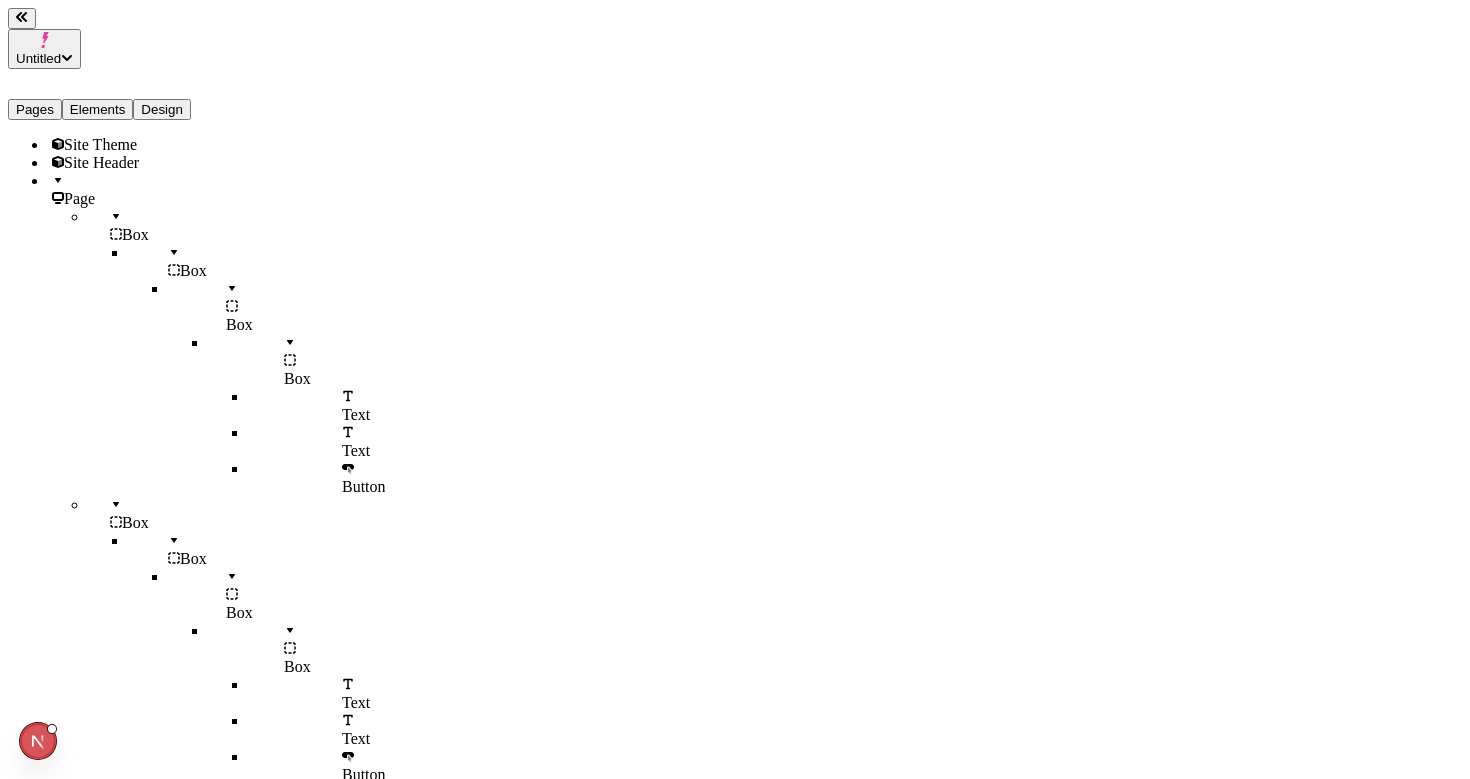 type on "65" 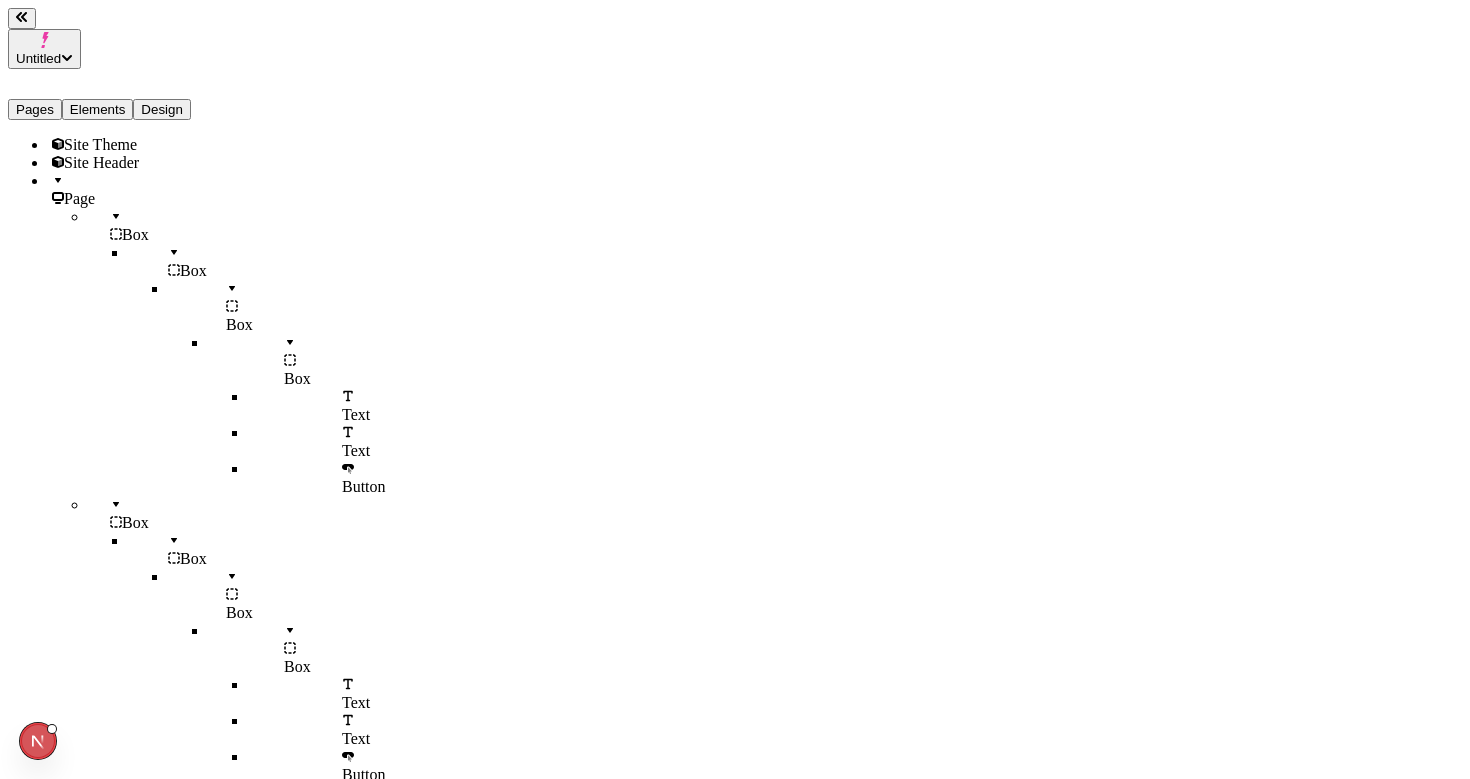 click 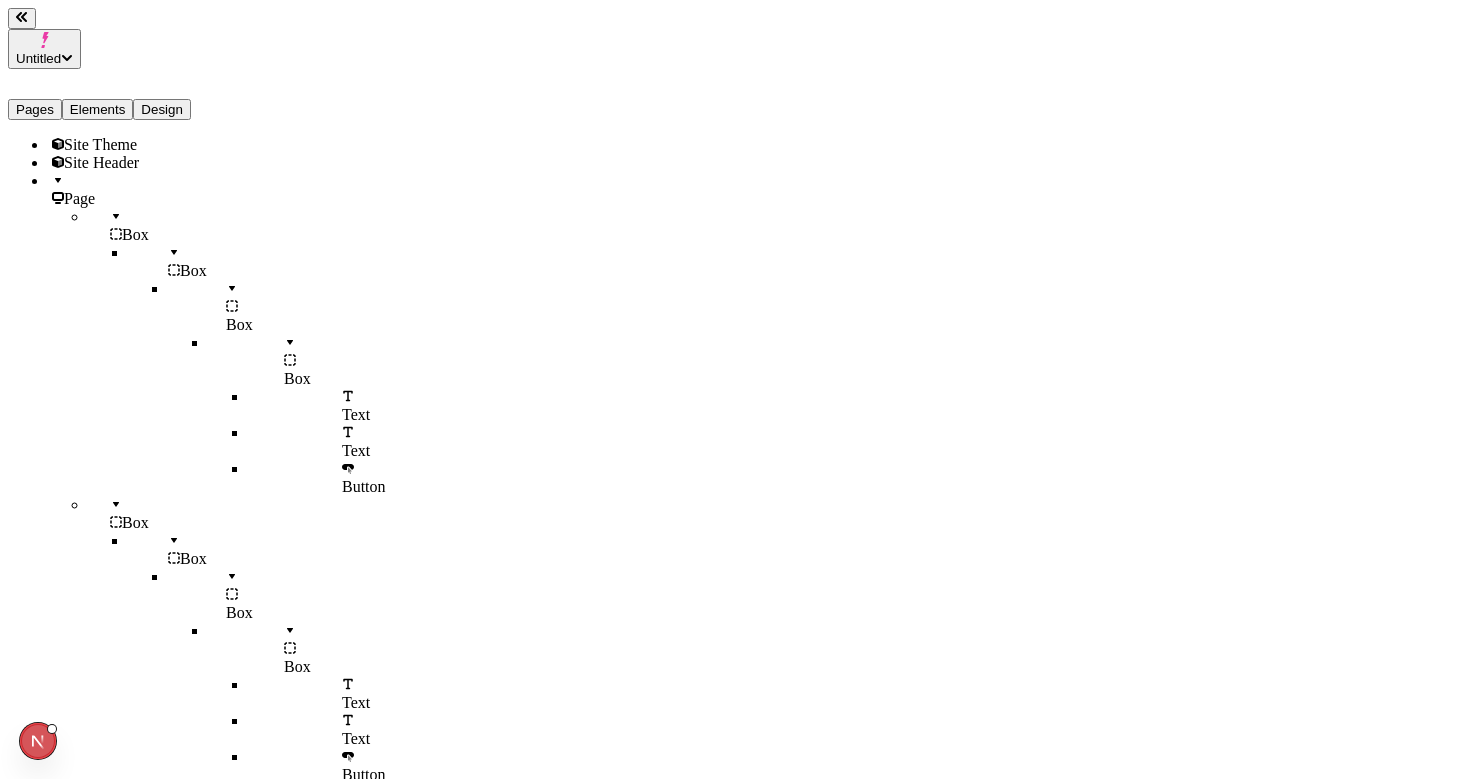 click 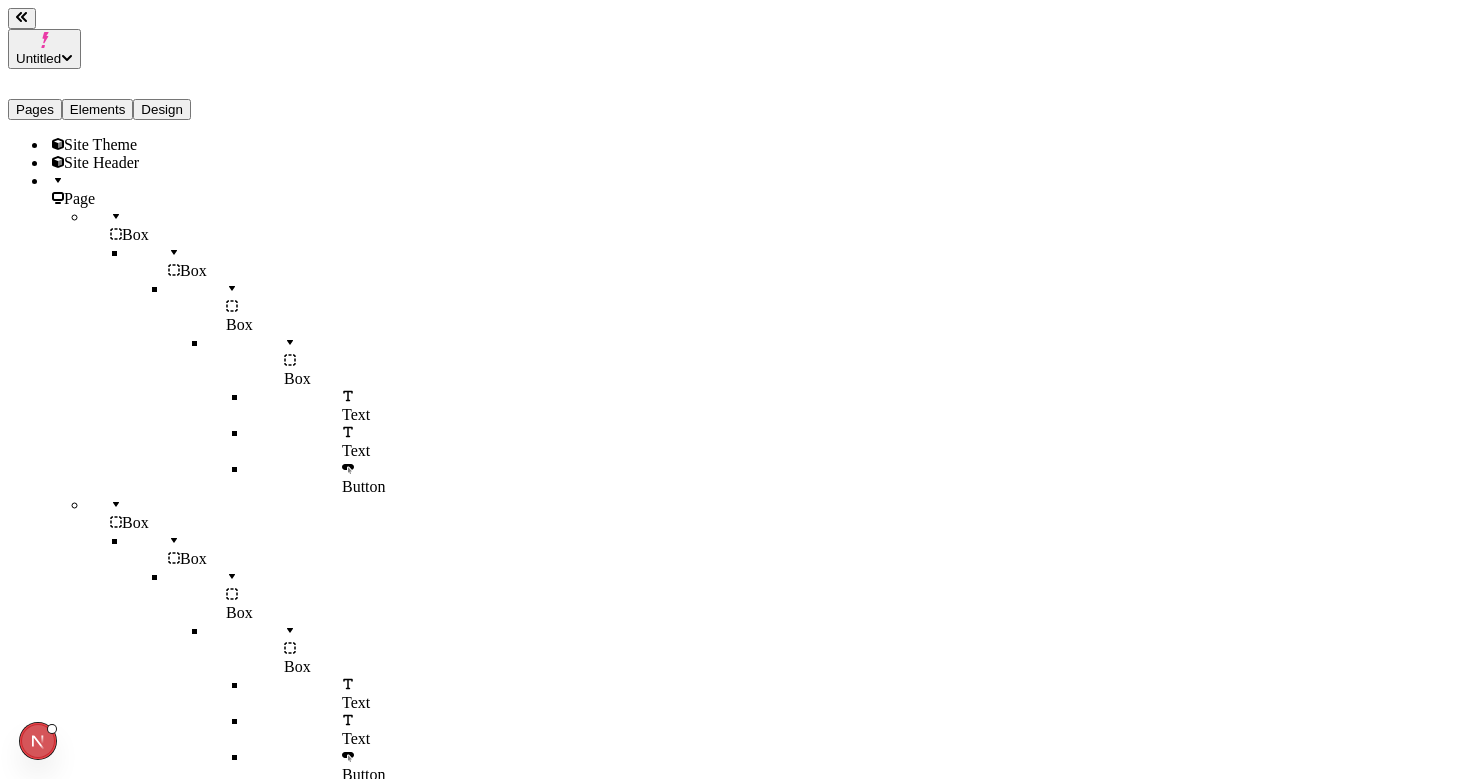 click 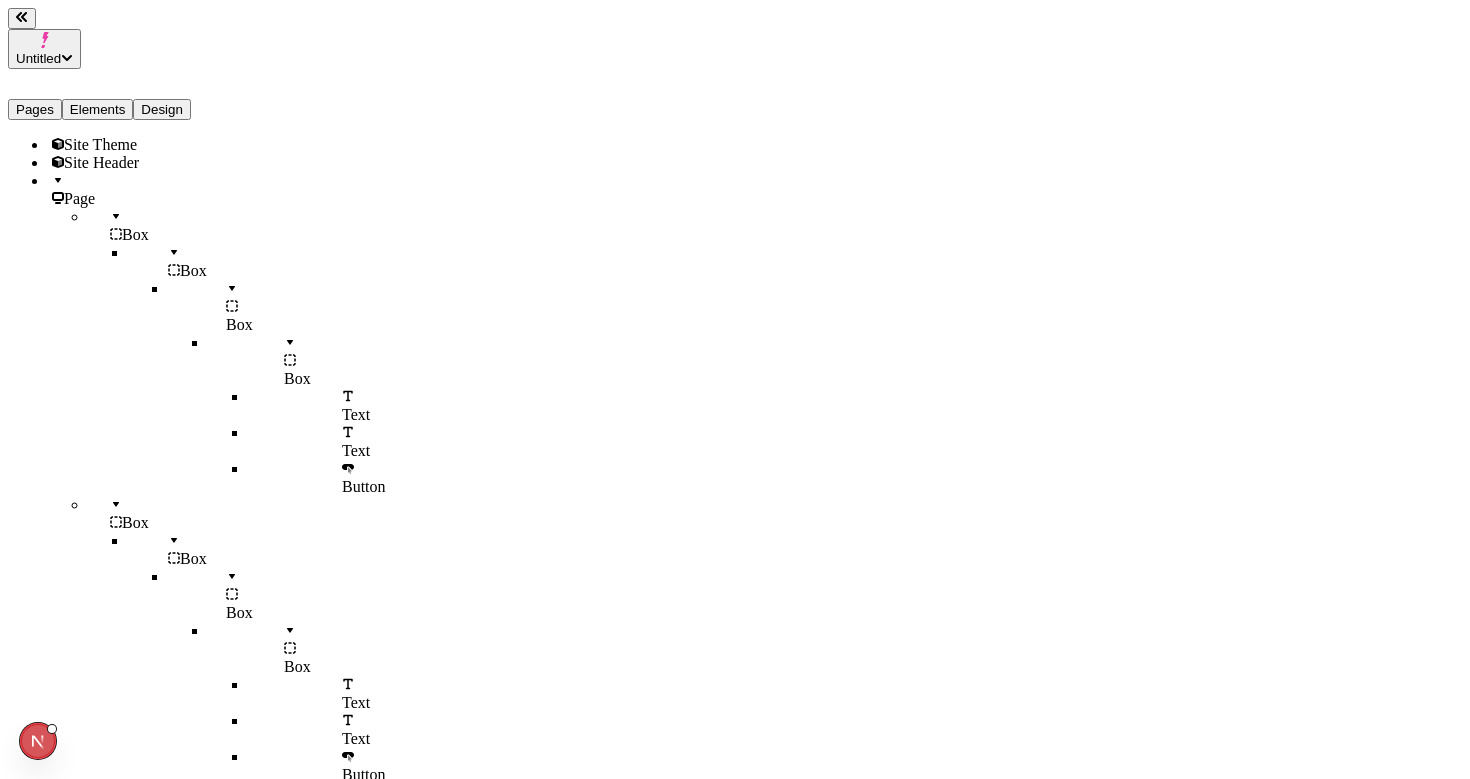 click on "Untitled Pages Elements Design Site Theme Site Header Page Box Box Box Box Text Text Button Box Box Box Box Text Text Button Box Box Text Text Button Box Box Text Text Button Box Box Box Image Text Text Box Image Text Text Box Image Text Text Box Image Text Text Site Footer Files Settings Help [URL] / page Desktop Preview Publish C Button Margin Link Open page Open in a new tab Button text Shop Running Color Primary Size Medium Shape Pill" at bounding box center [735, 2763] 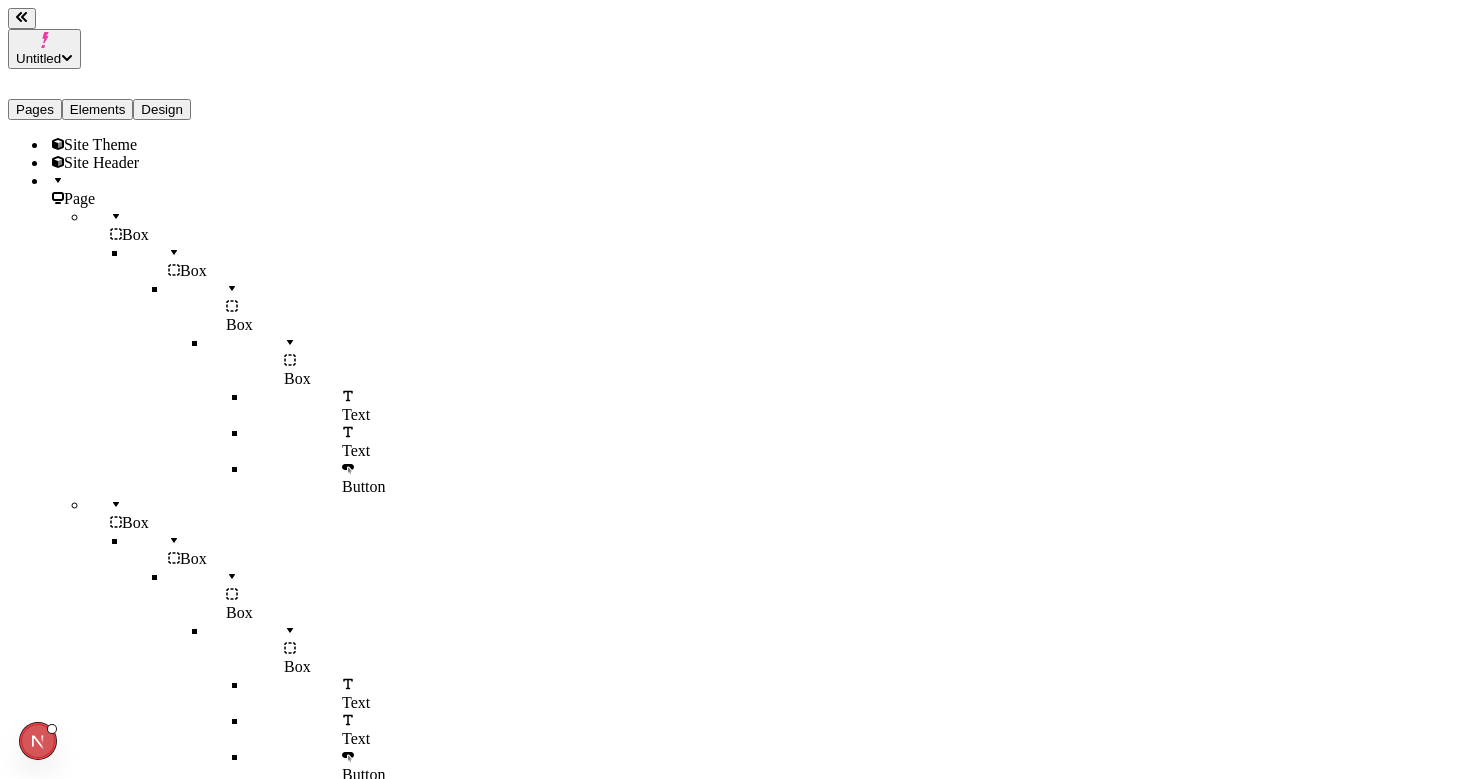 type on "20" 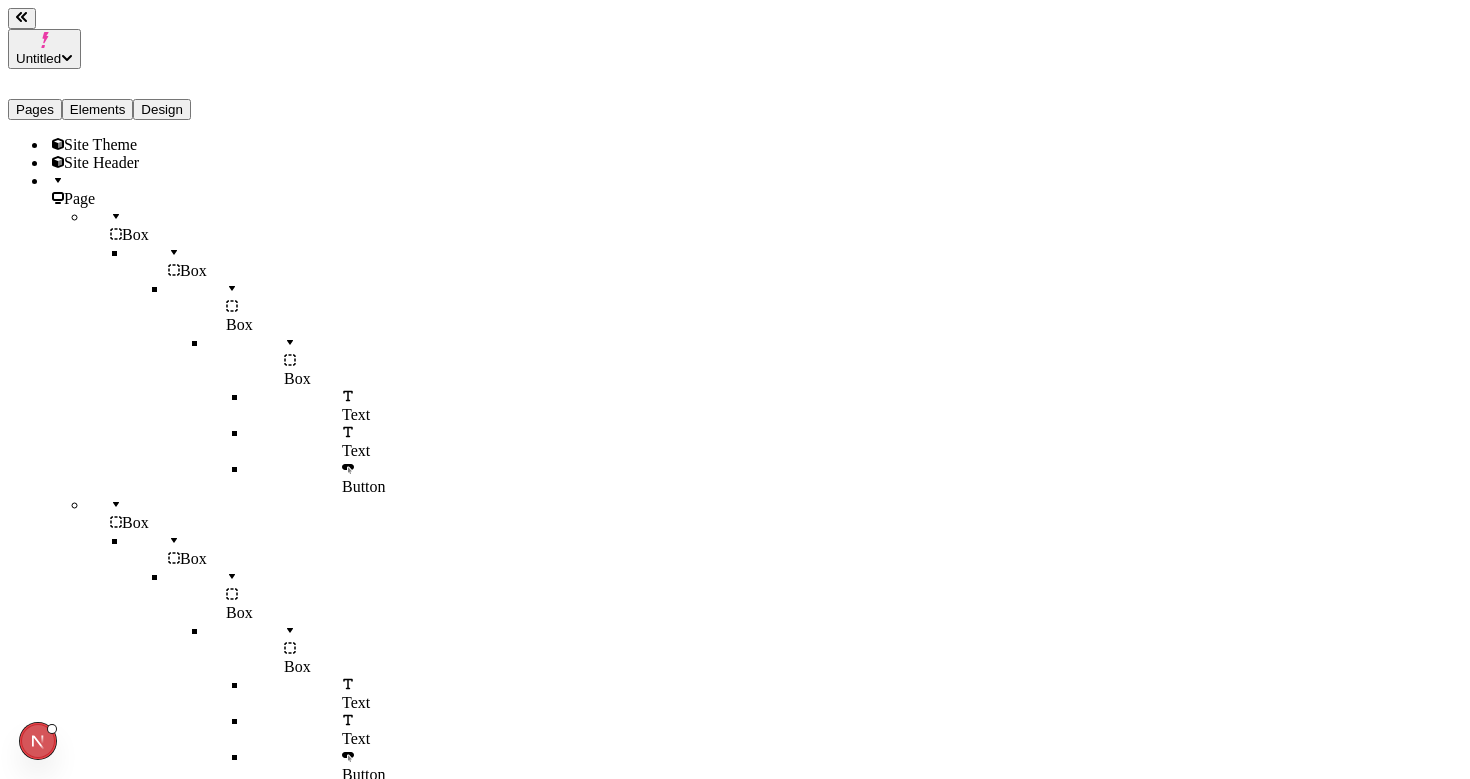type 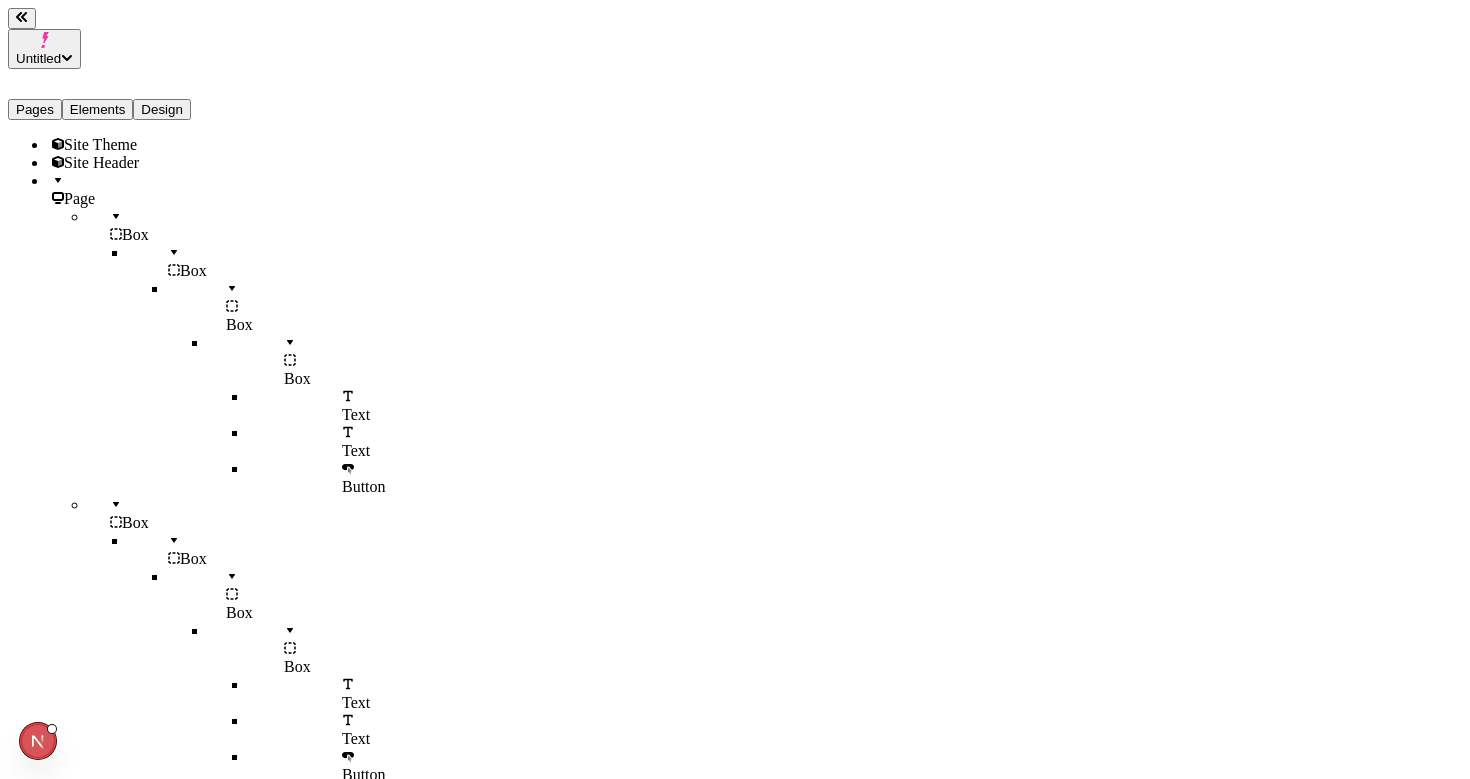 click on "Untitled Pages Elements Design Site Theme Site Header Page Box Box Box Box Text Text Button Box Box Box Box Text Text Button Box Box Text Text Button Box Box Text Text Button Box Box Box Image Text Text Box Image Text Text Box Image Text Text Box Image Text Text Site Footer Files Settings Help [URL] / page Desktop Preview Publish C 85 Button Margin 45 Link Open page Open in a new tab Button text Shop Running Color Primary Size Medium Shape Pill" at bounding box center (735, 2763) 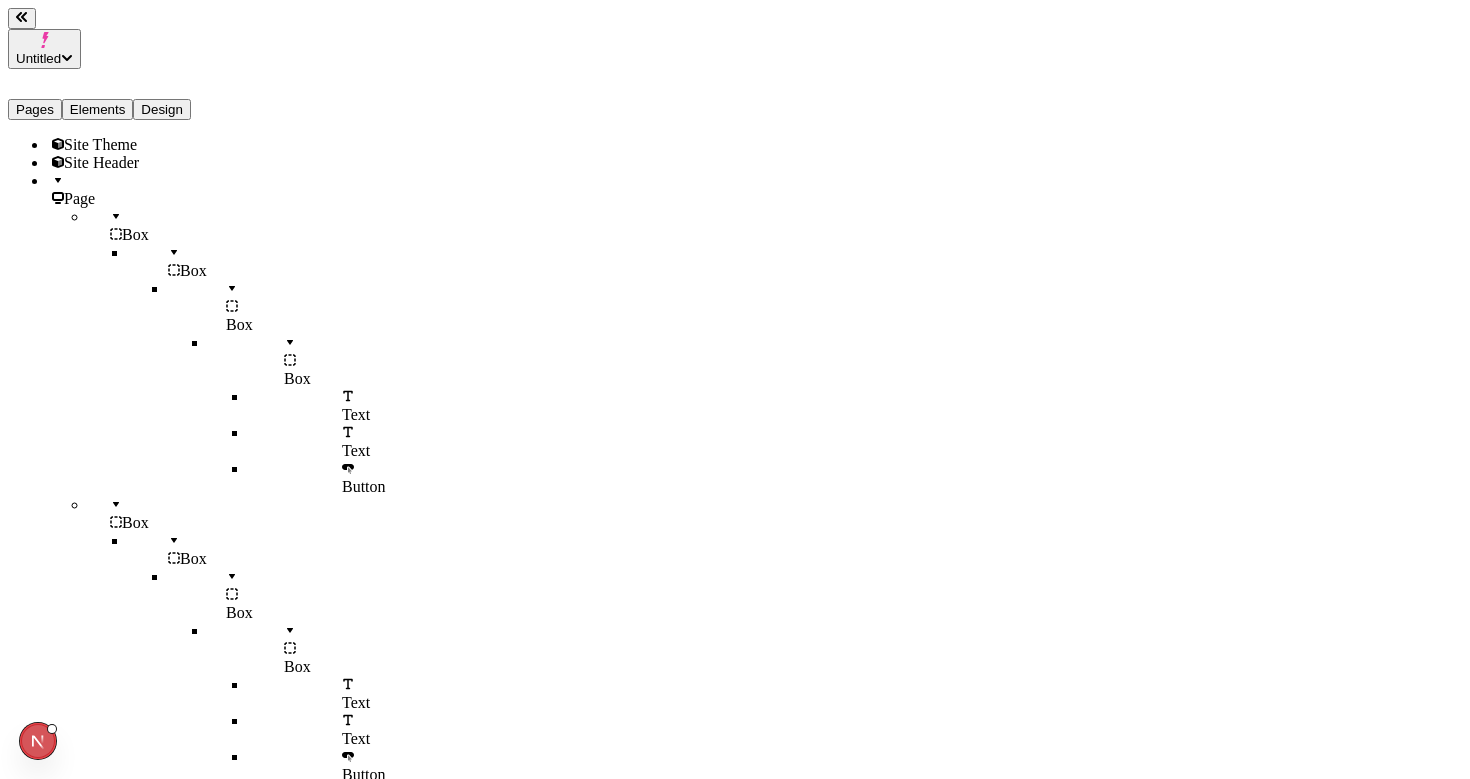 type on "70" 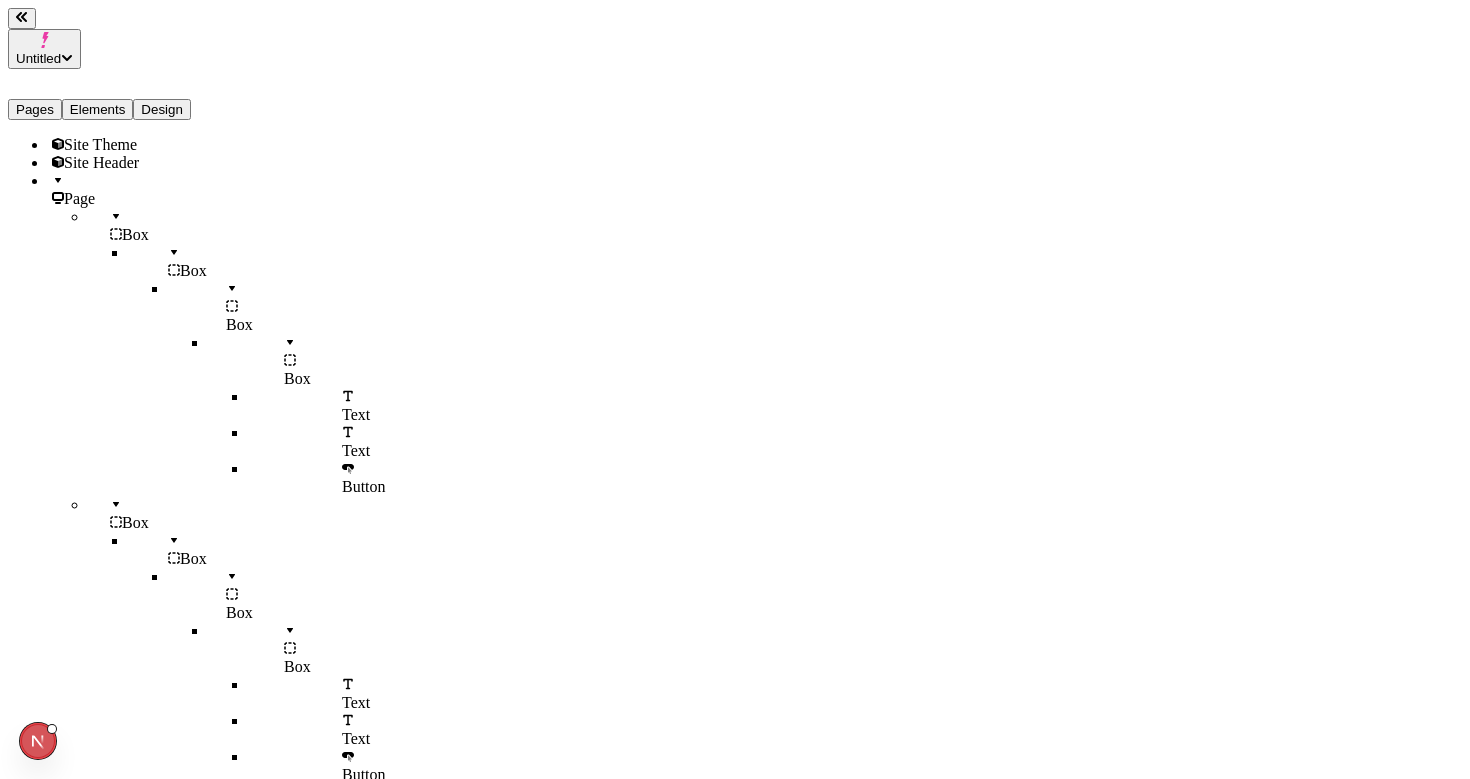 type 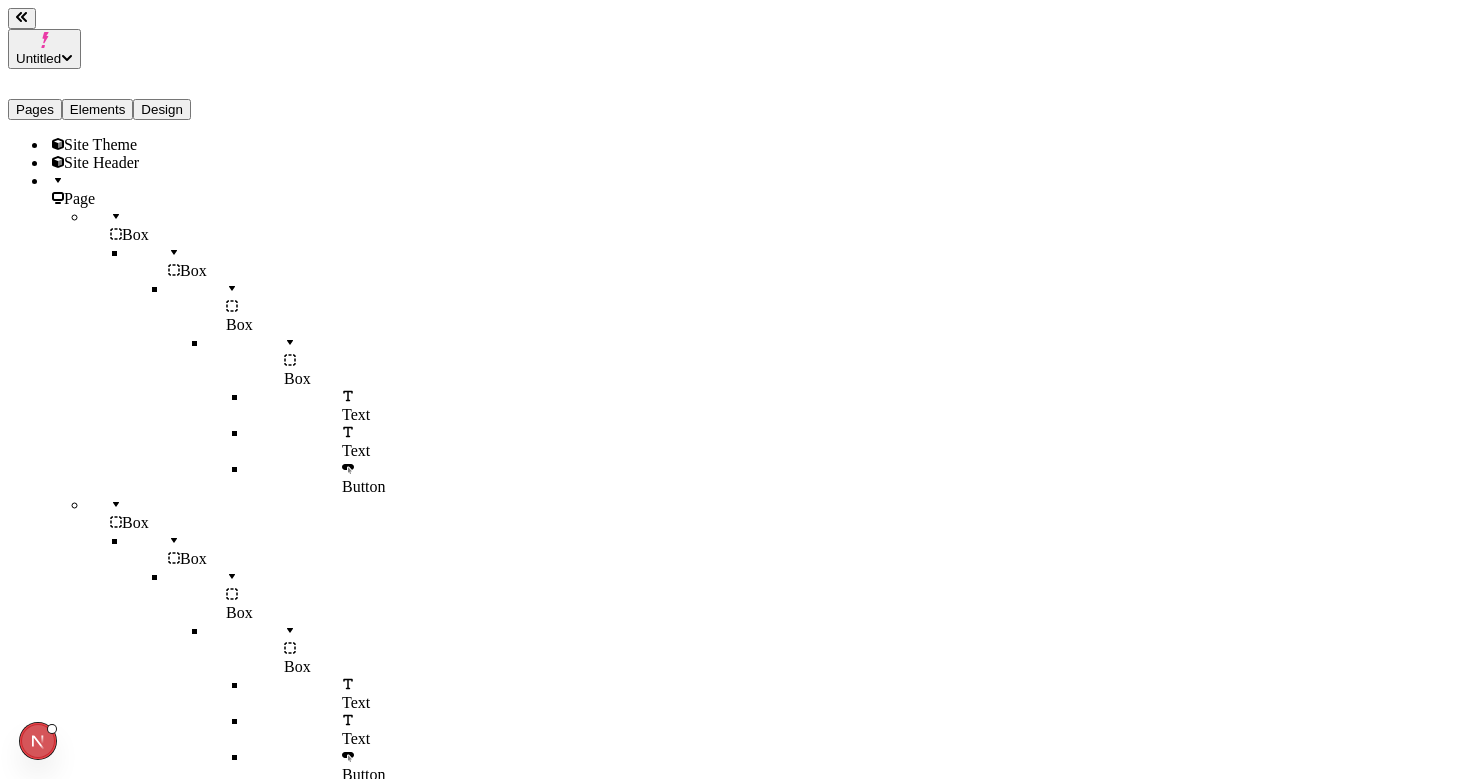 click on "Untitled Pages Elements Design Site Theme Site Header Page Box Box Box Box Text Text Button Box Box Box Box Text Text Button Box Box Text Text Button Box Box Text Text Button Box Box Box Image Text Text Box Image Text Text Box Image Text Text Box Image Text Text Site Footer Files Settings Help [URL] / page Desktop Preview Publish C Button Margin Link Open page Open in a new tab Button text Shop Running Color Primary Size Medium Shape Pill" at bounding box center (735, 2763) 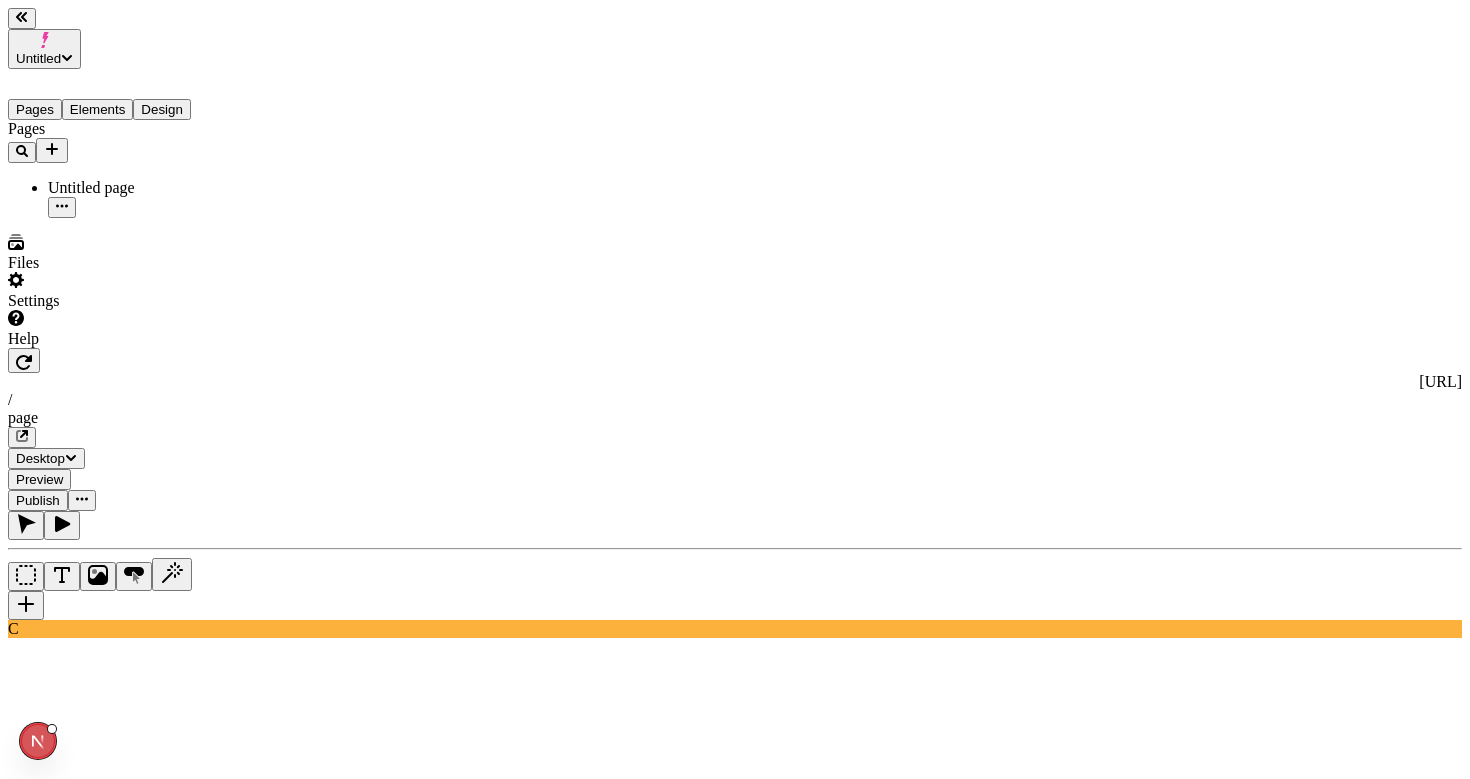 click on "Pages" at bounding box center (35, 109) 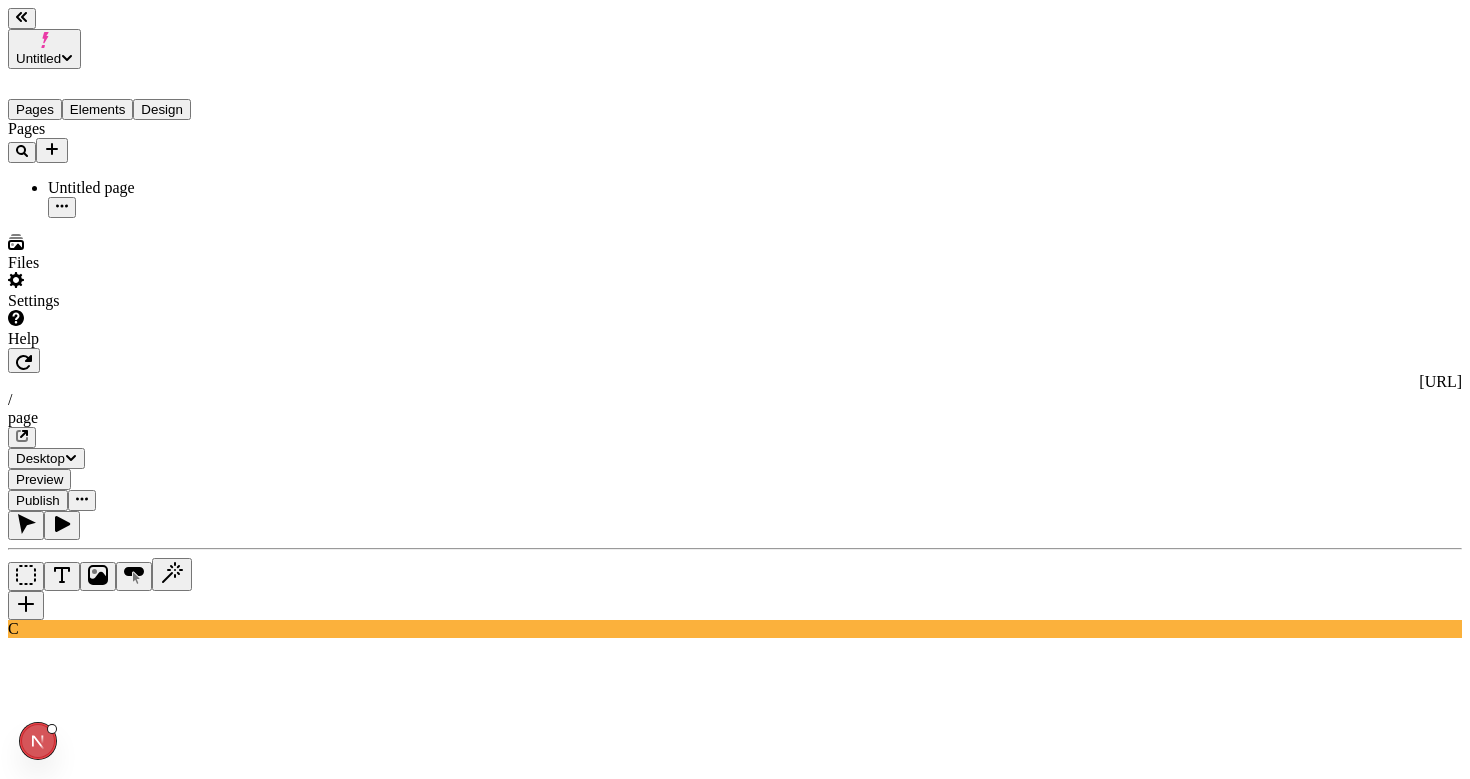 click on "Elements" at bounding box center (98, 109) 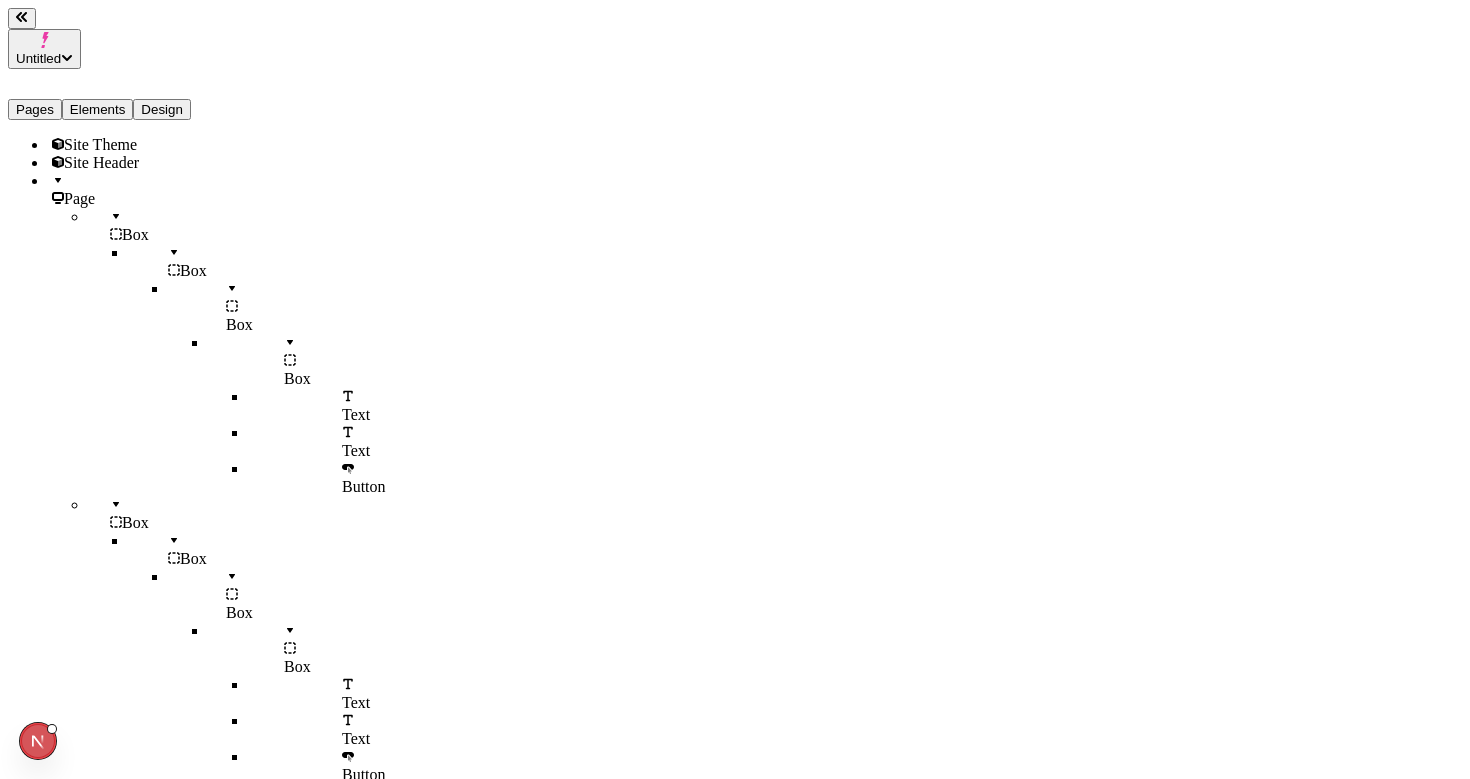 click 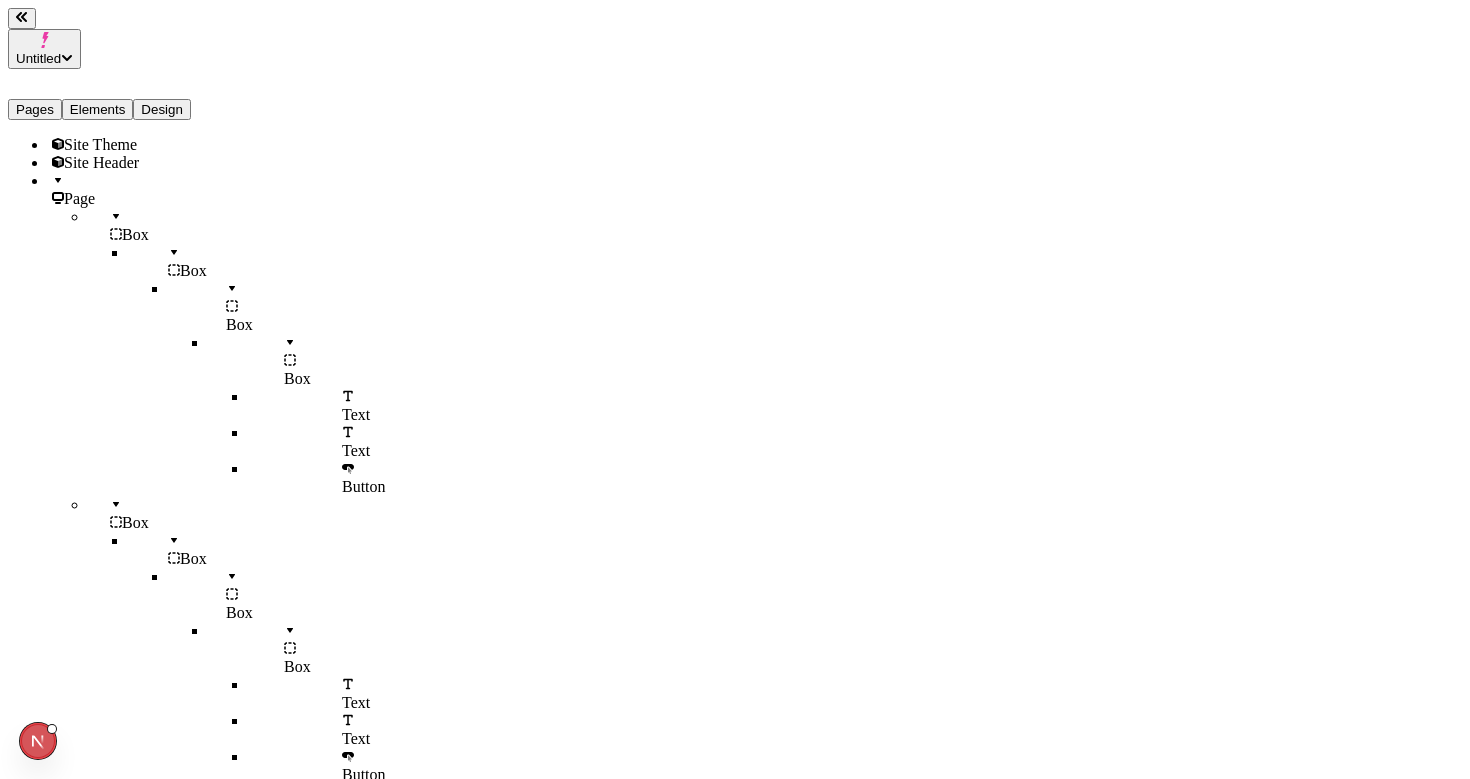 click 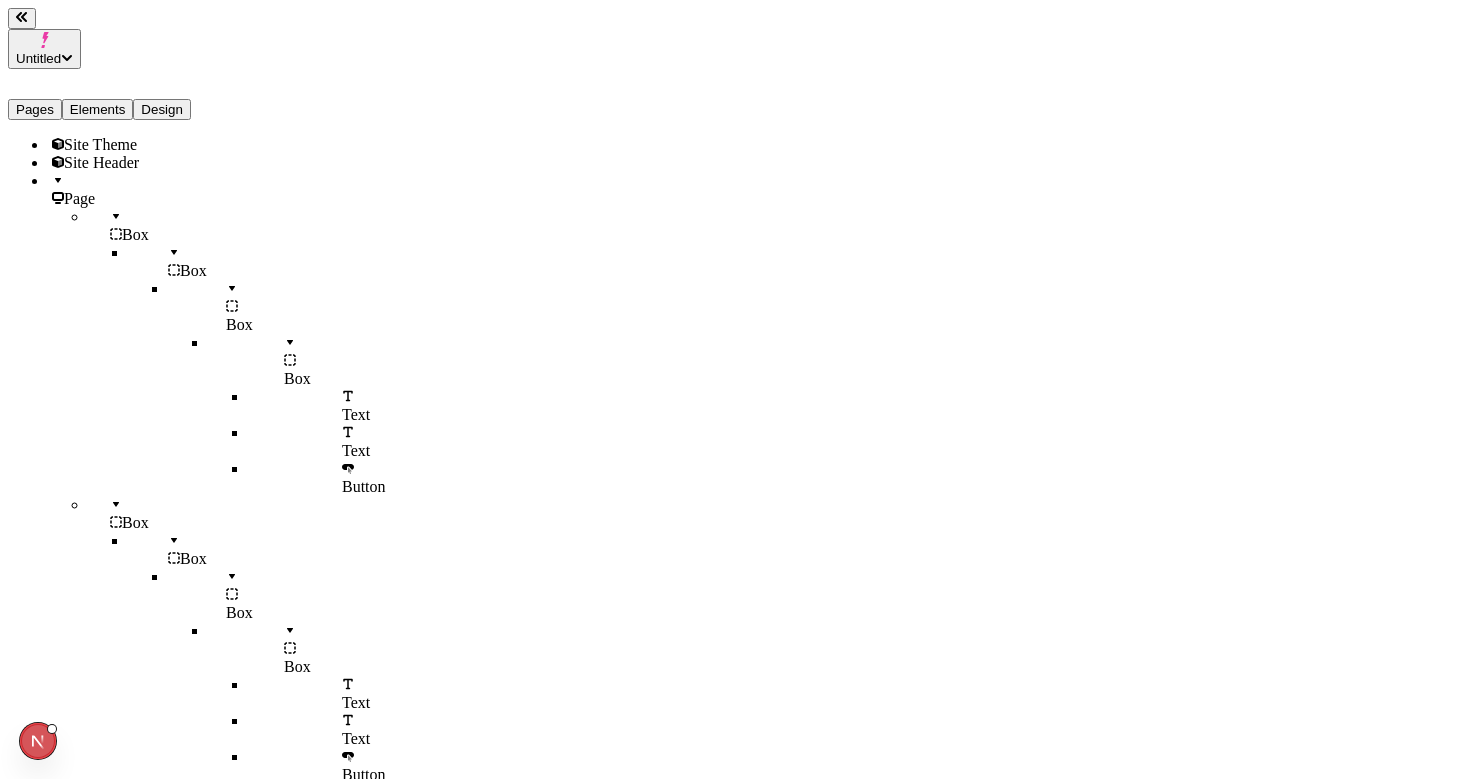 click 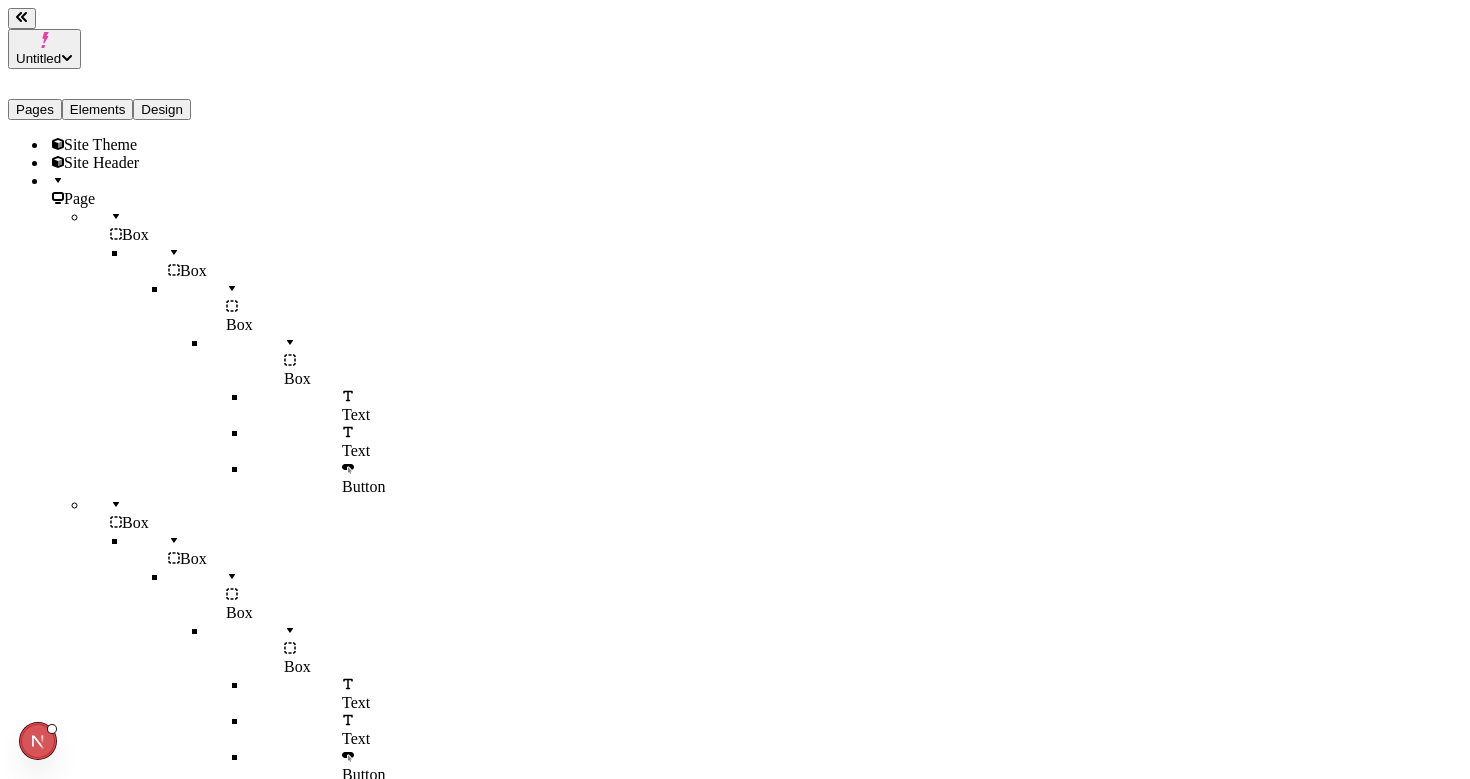 click 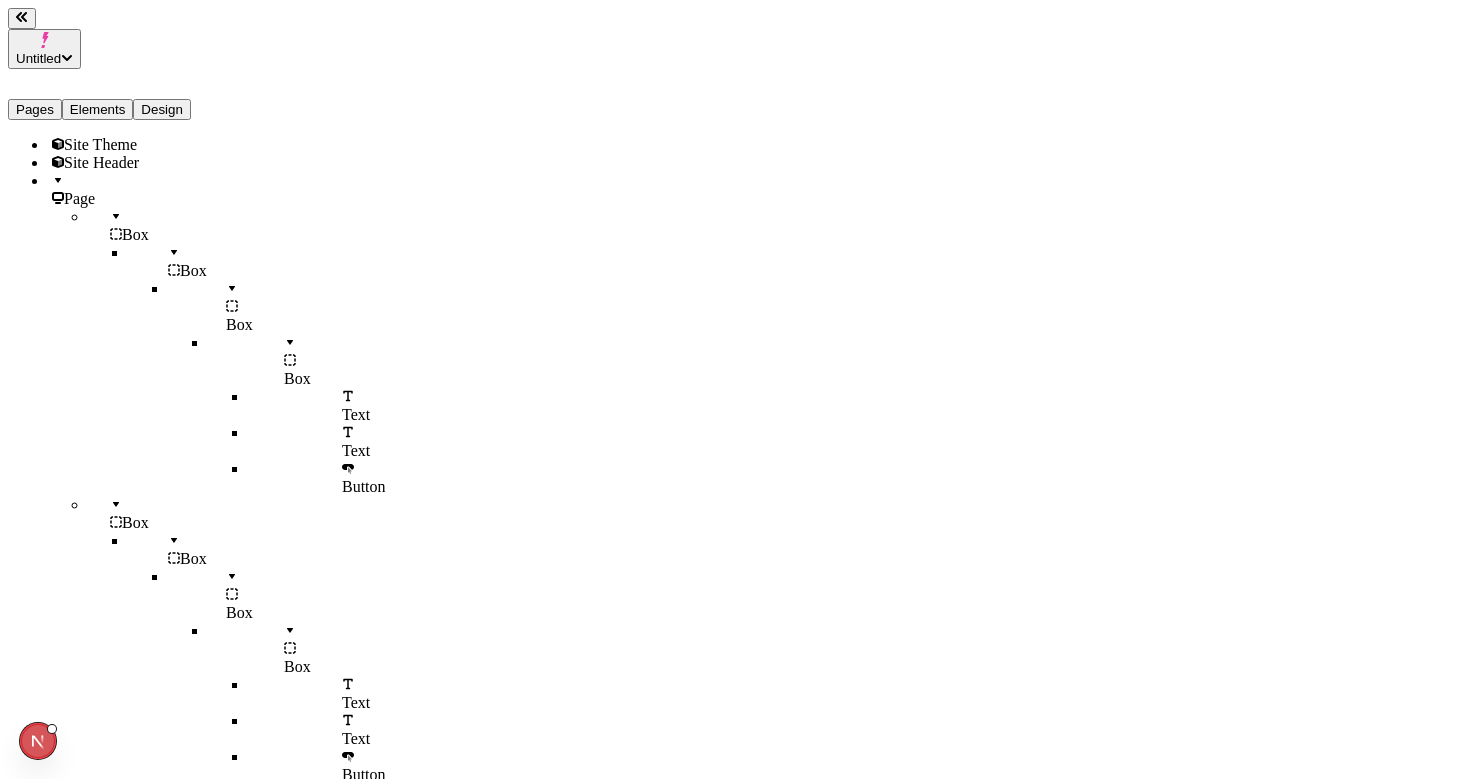 click 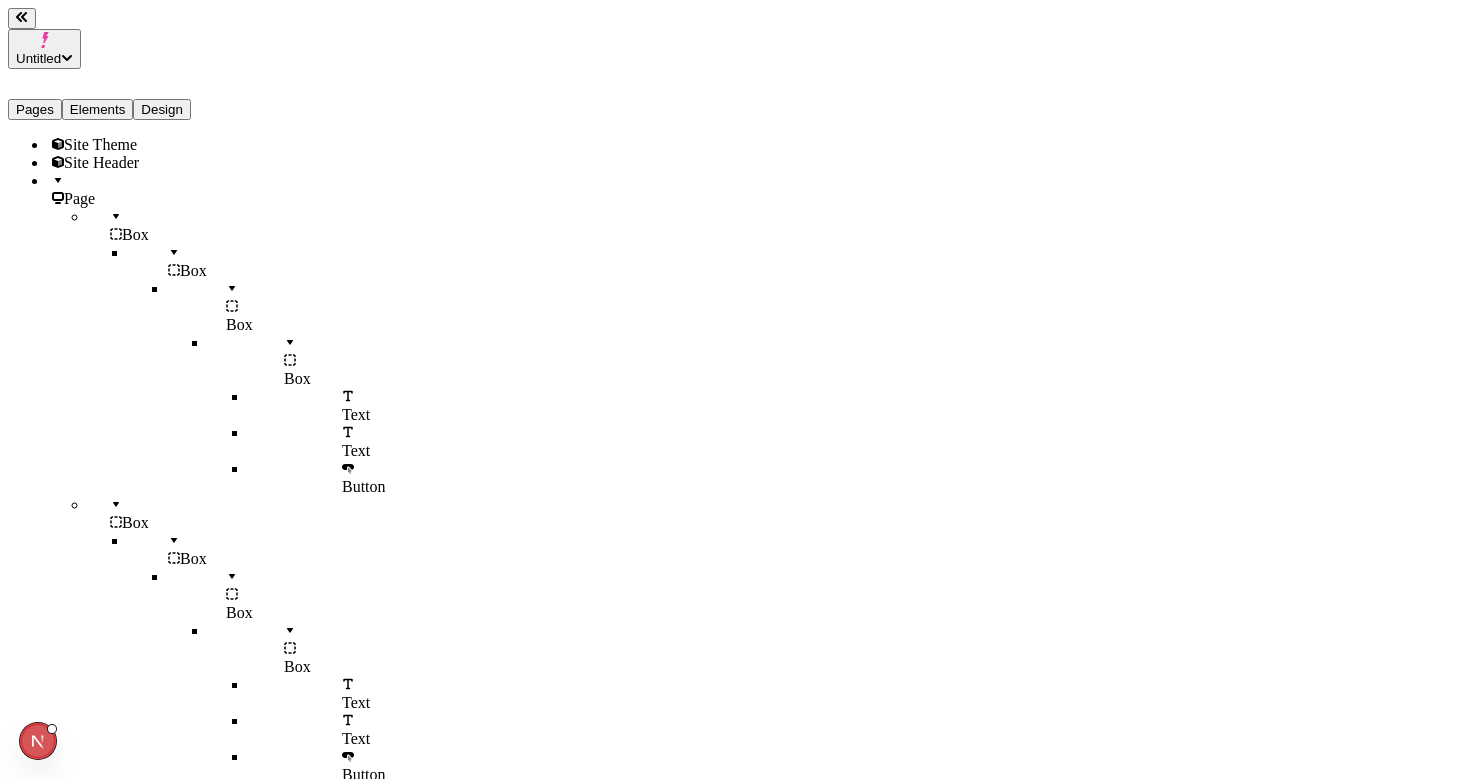 click 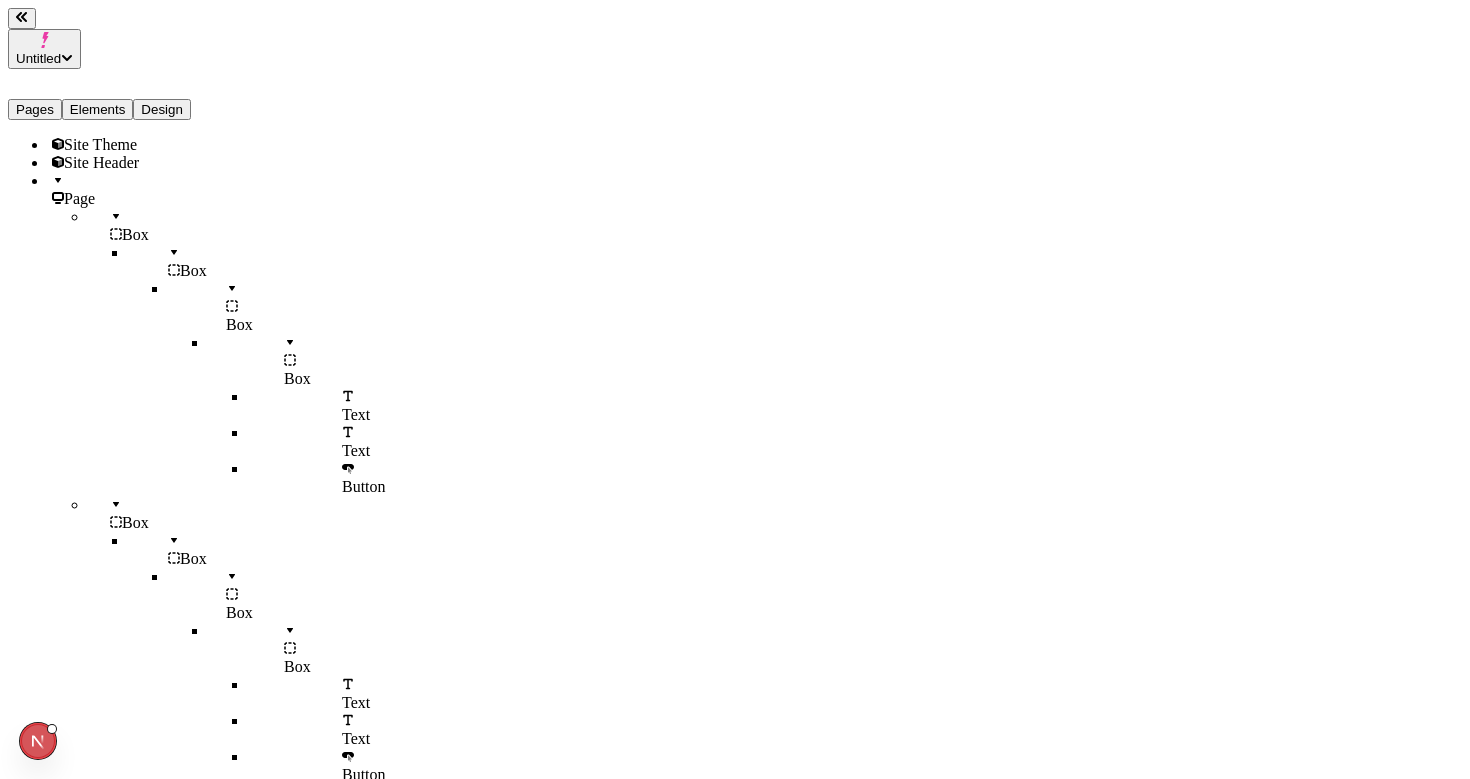 click 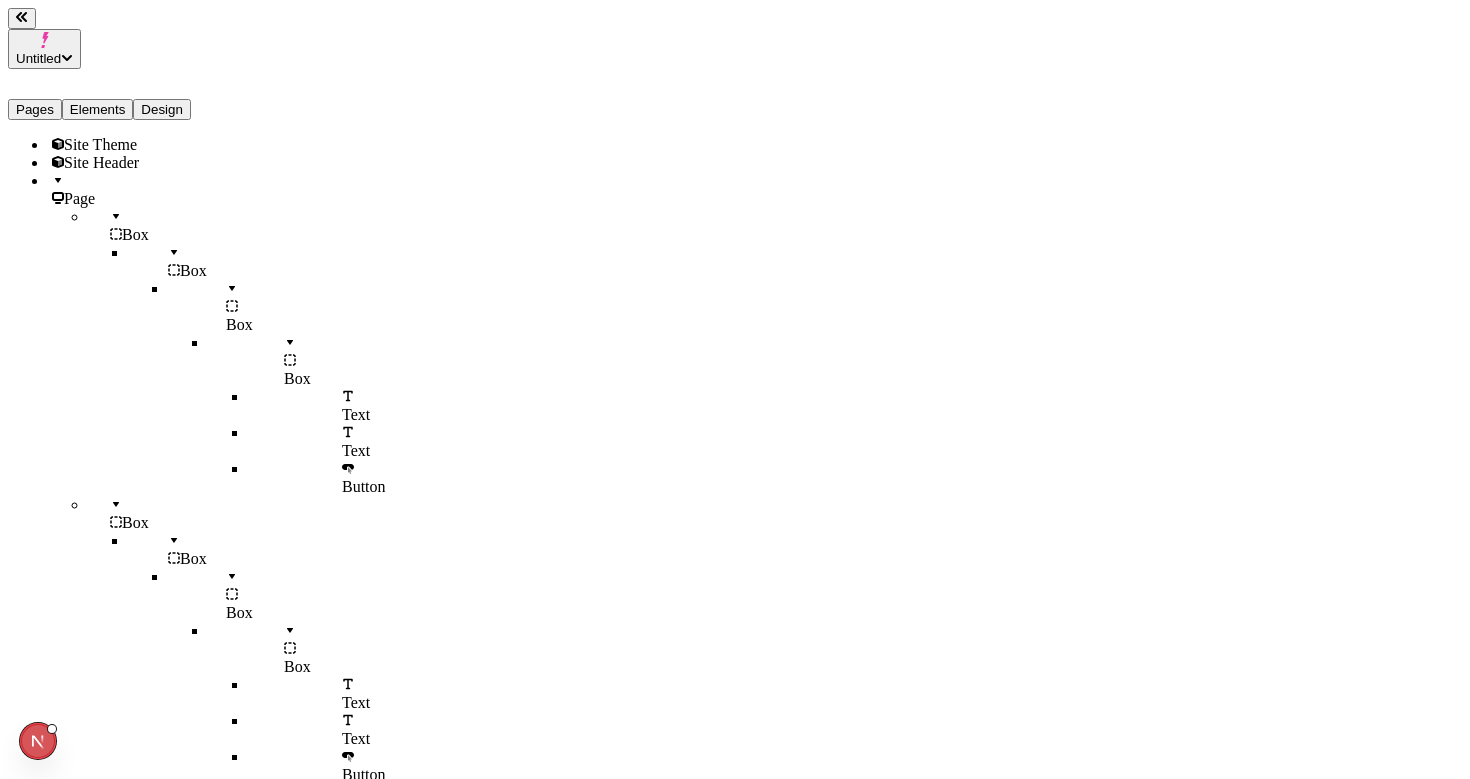 scroll, scrollTop: 0, scrollLeft: 0, axis: both 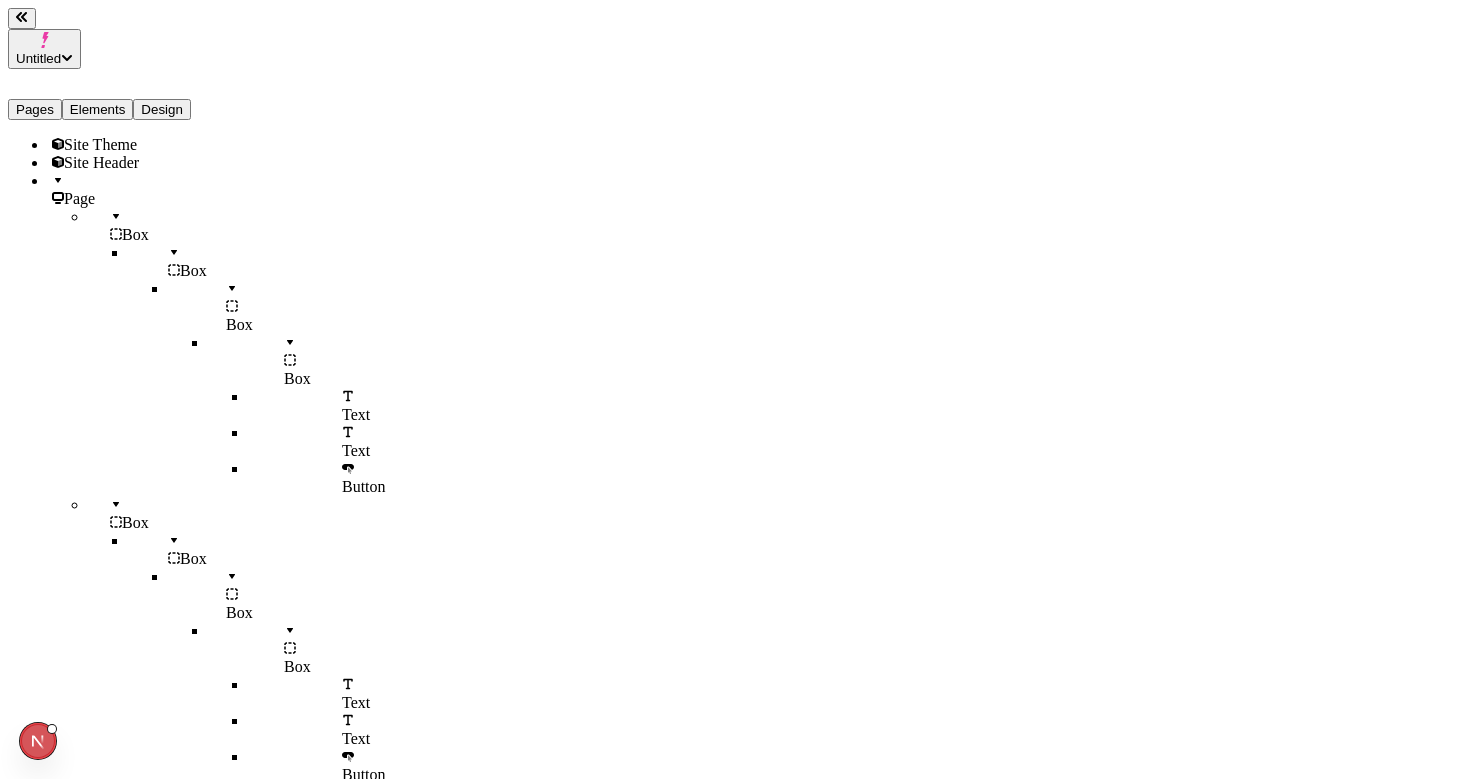 click 